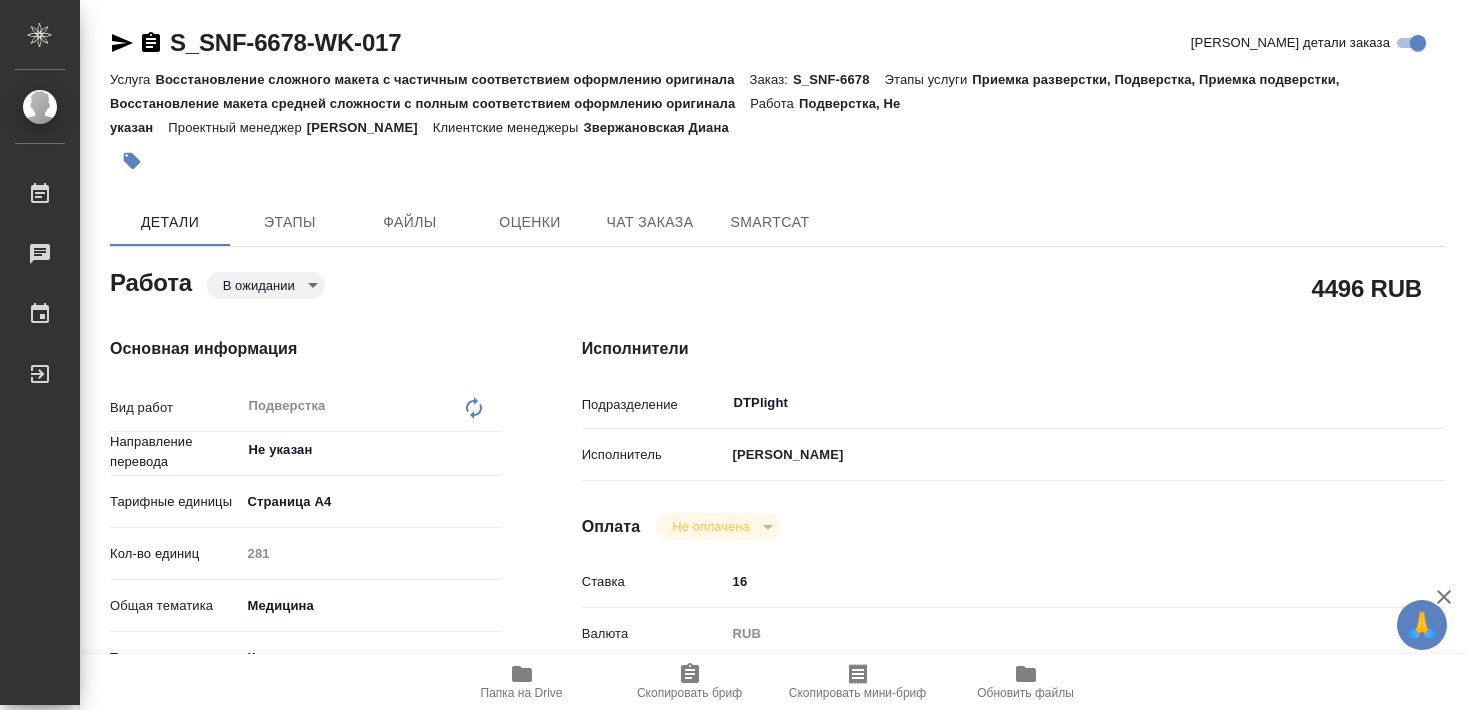 scroll, scrollTop: 0, scrollLeft: 0, axis: both 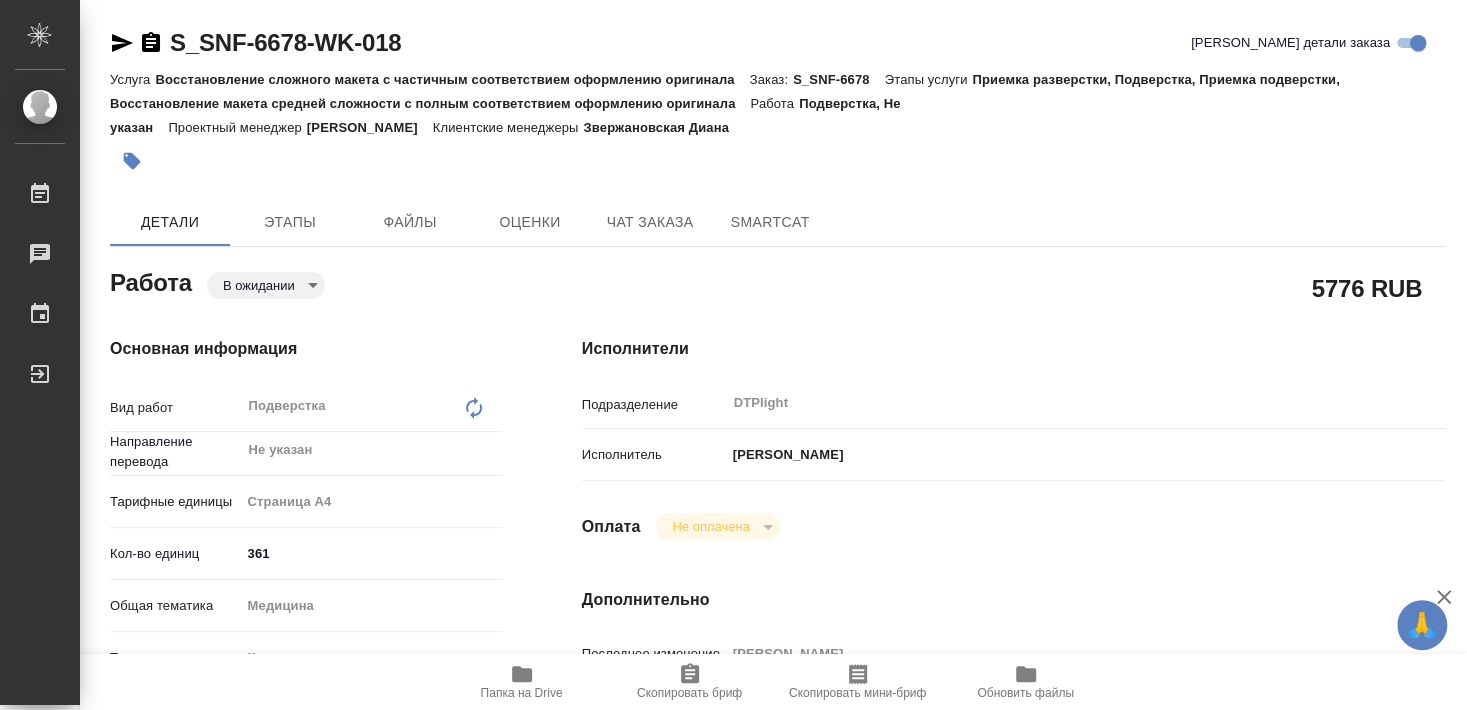 type on "x" 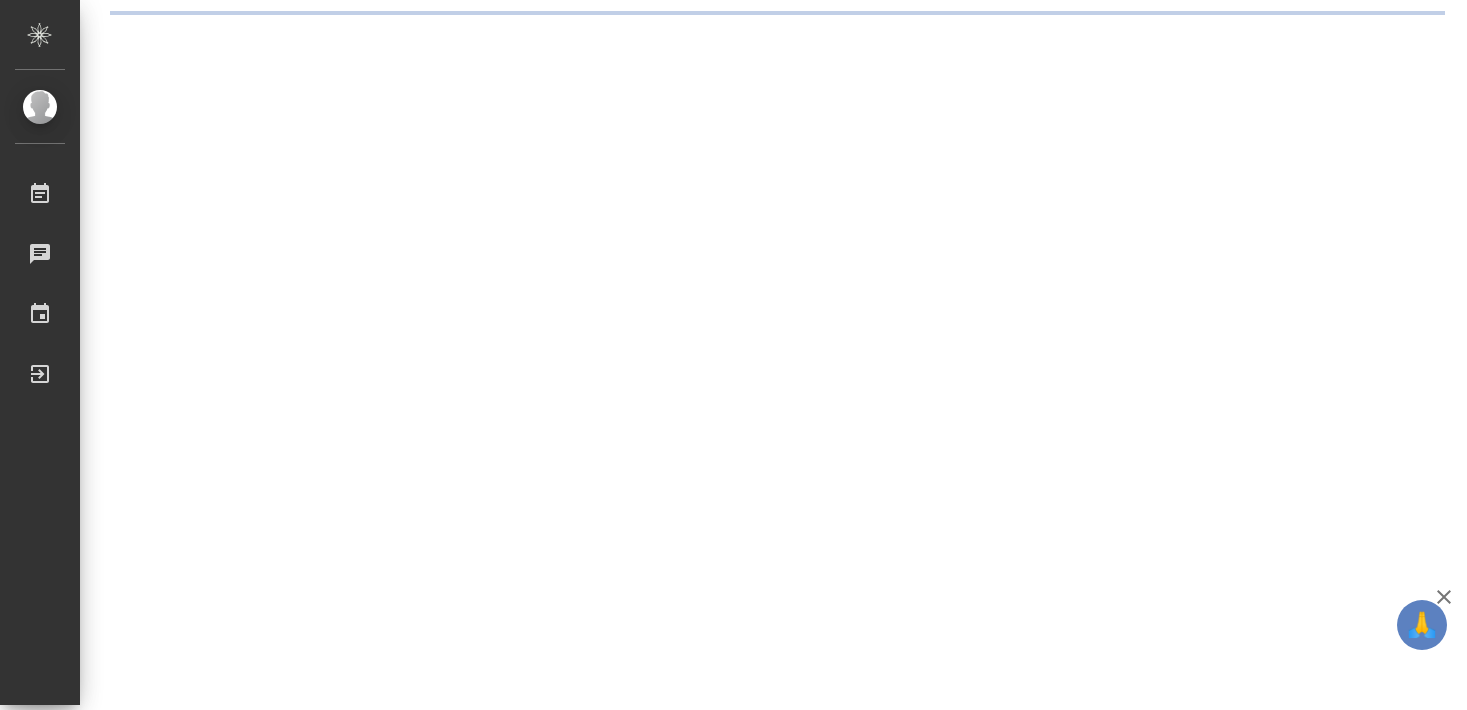 scroll, scrollTop: 0, scrollLeft: 0, axis: both 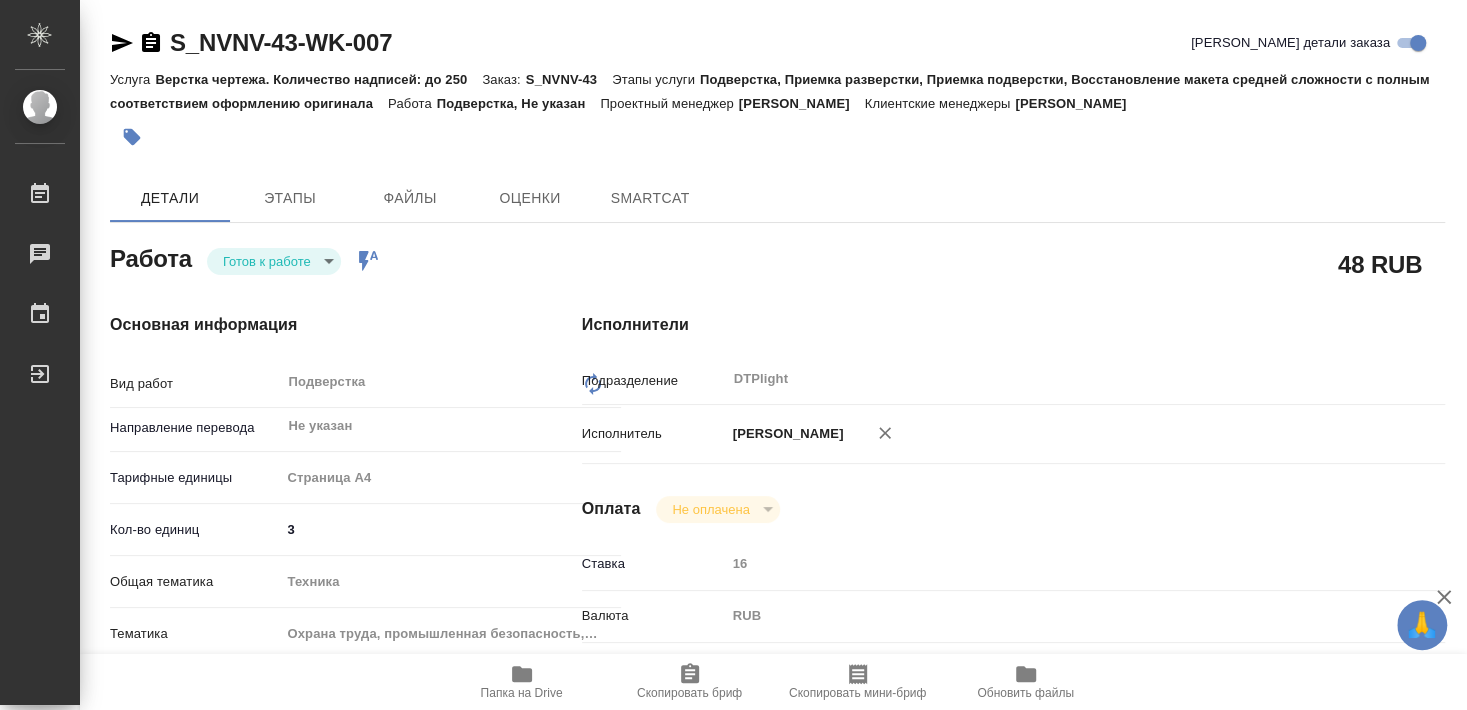 type on "x" 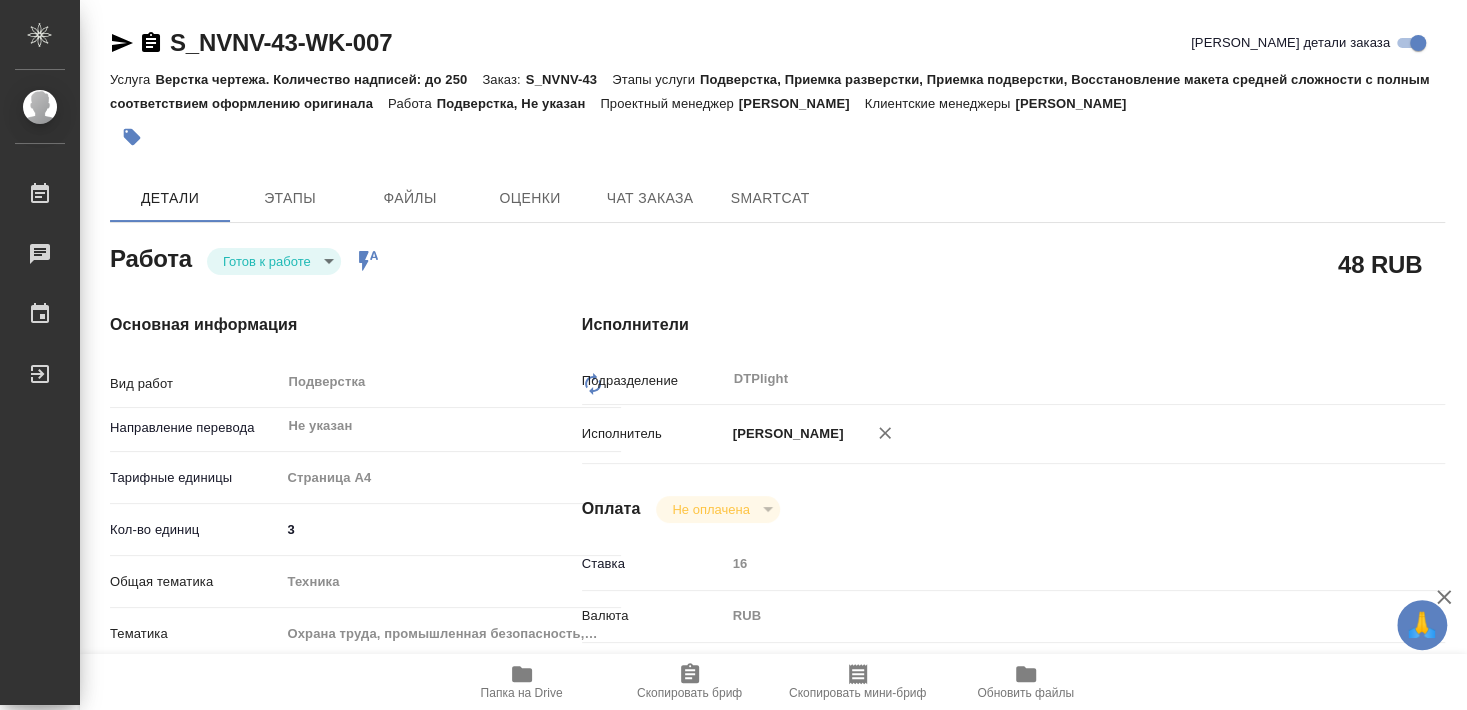 type on "x" 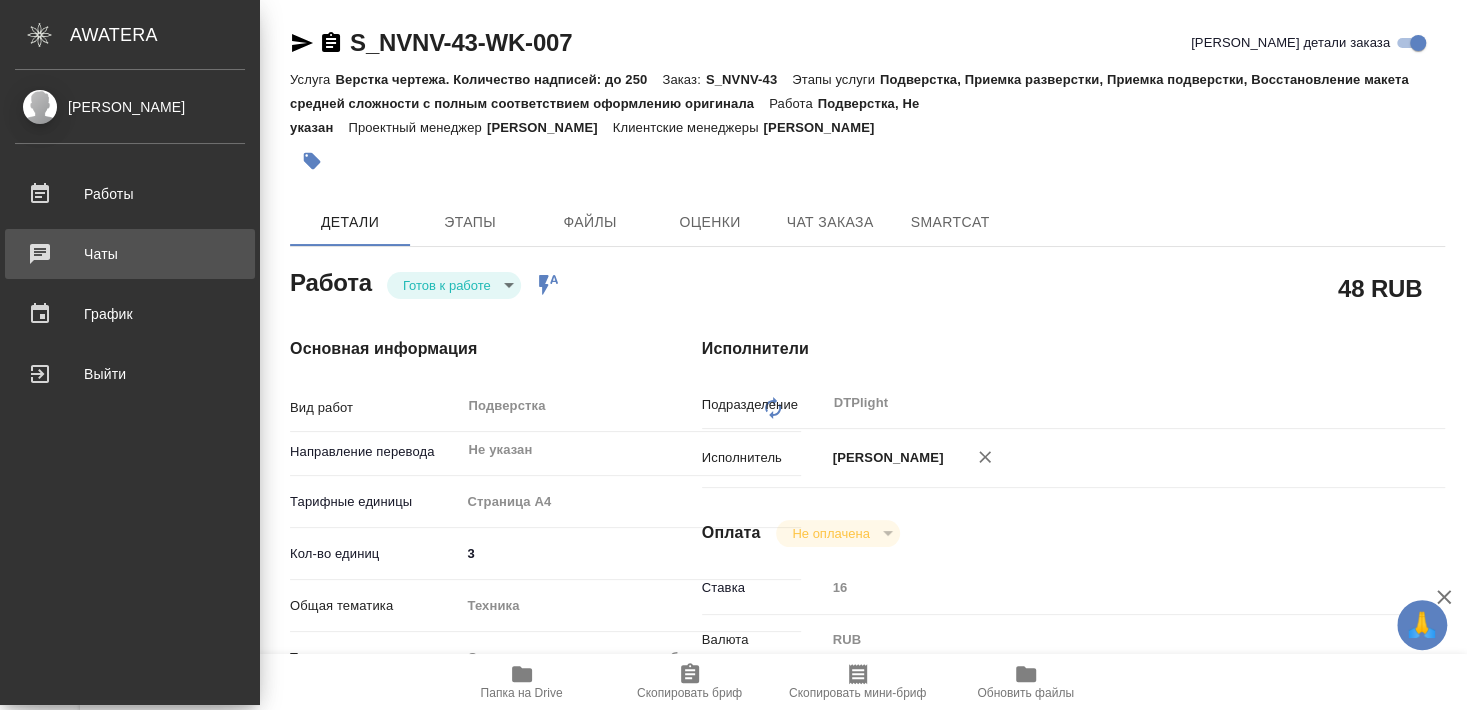 type on "x" 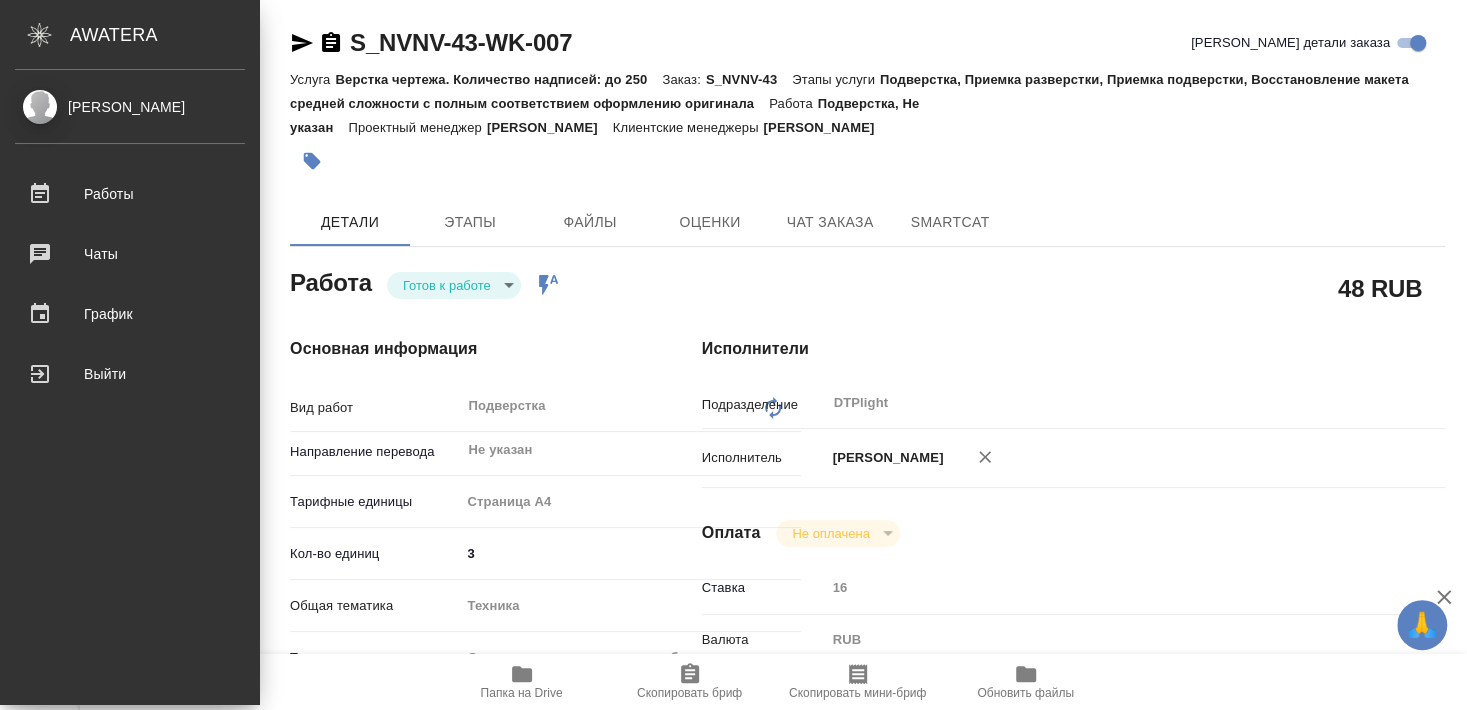 type on "x" 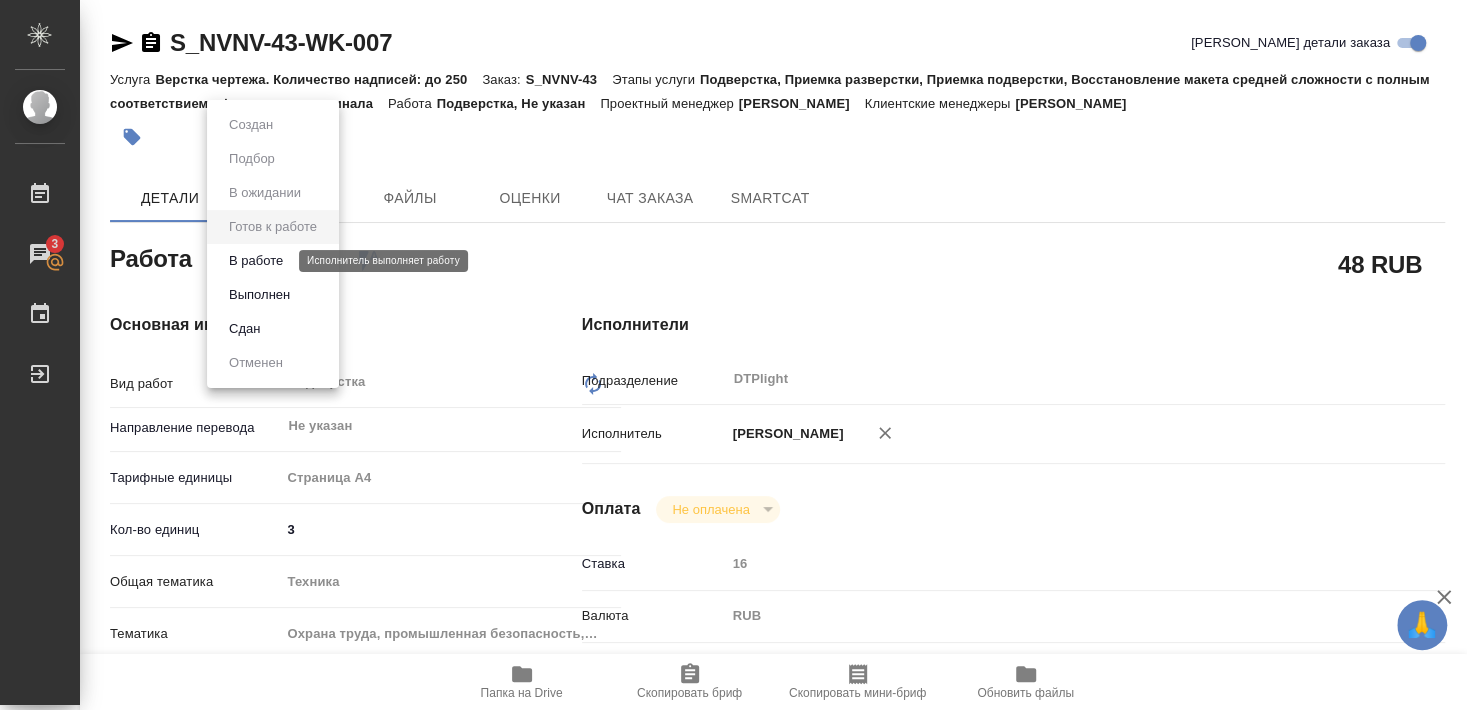 drag, startPoint x: 261, startPoint y: 259, endPoint x: 337, endPoint y: 405, distance: 164.59648 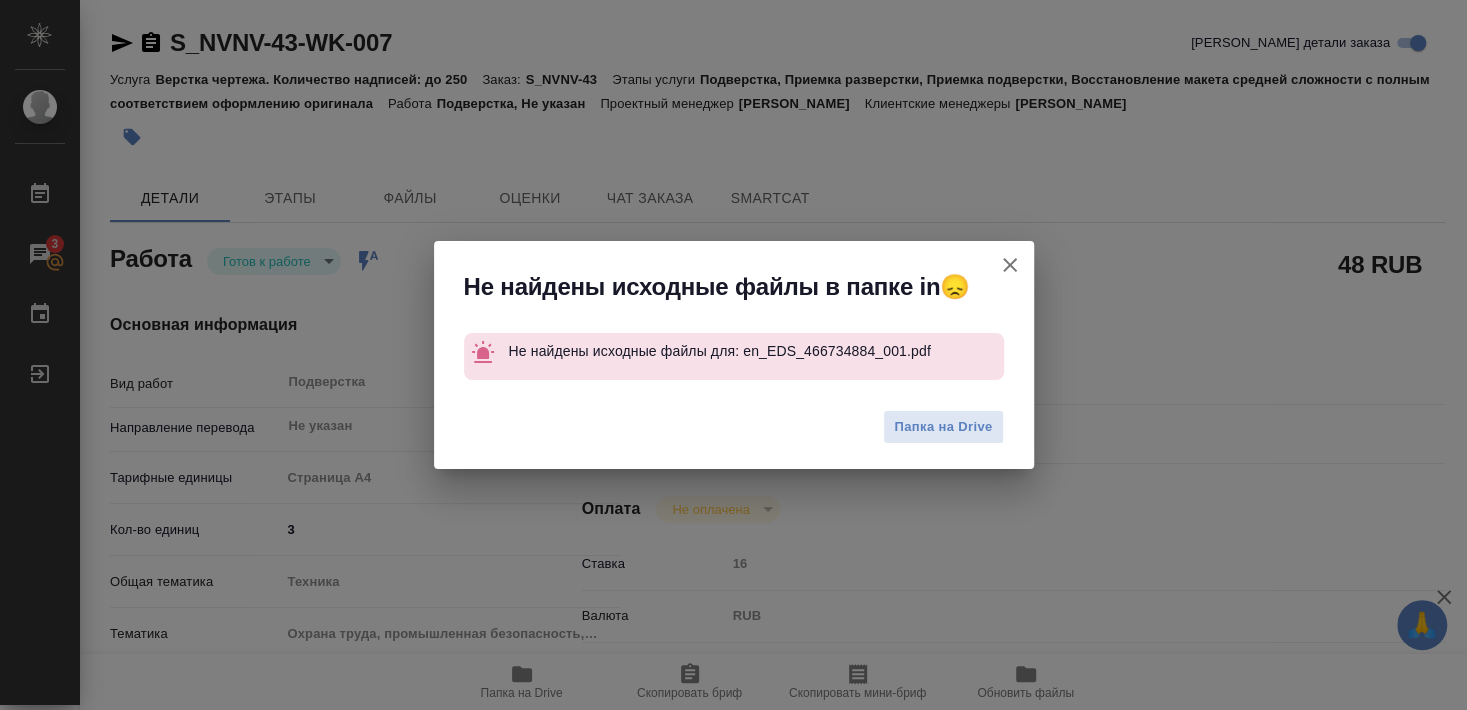 type on "x" 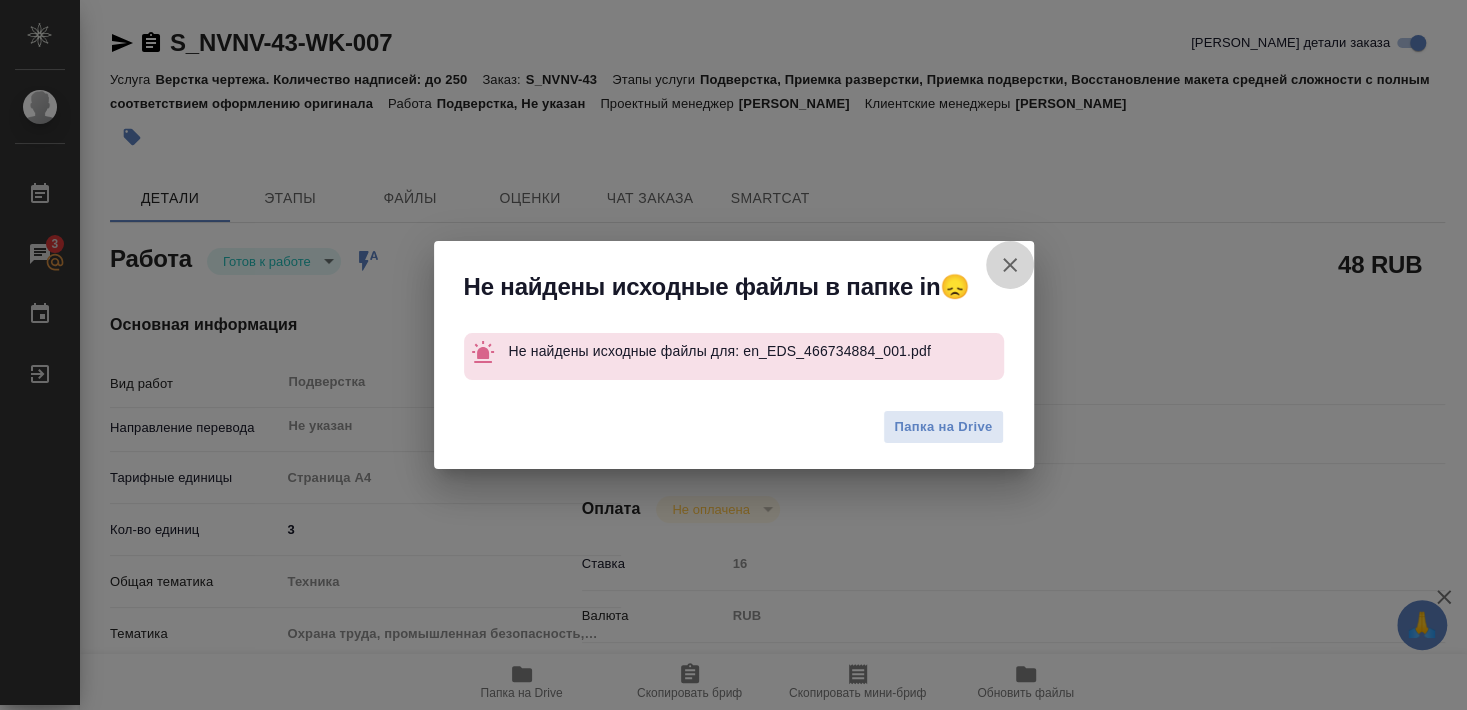 click 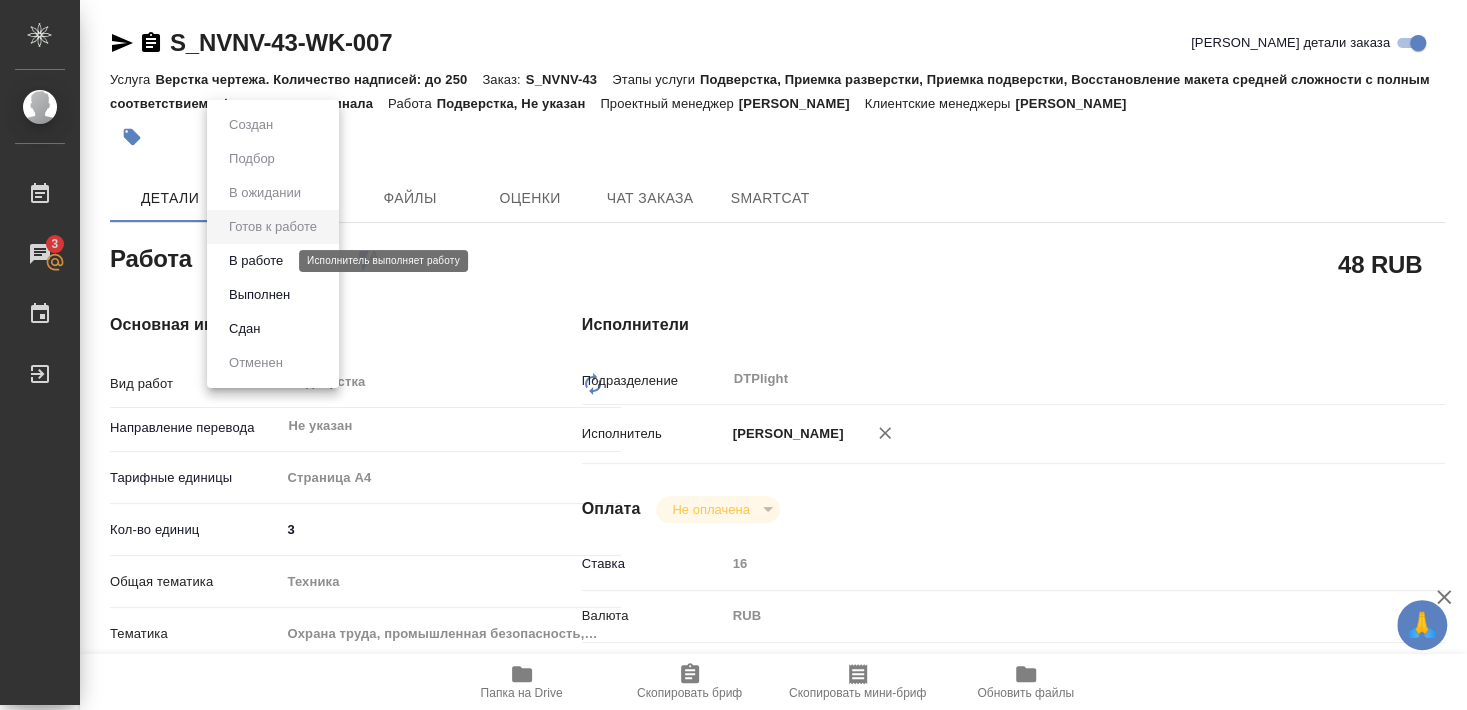 click on "В работе" at bounding box center (256, 261) 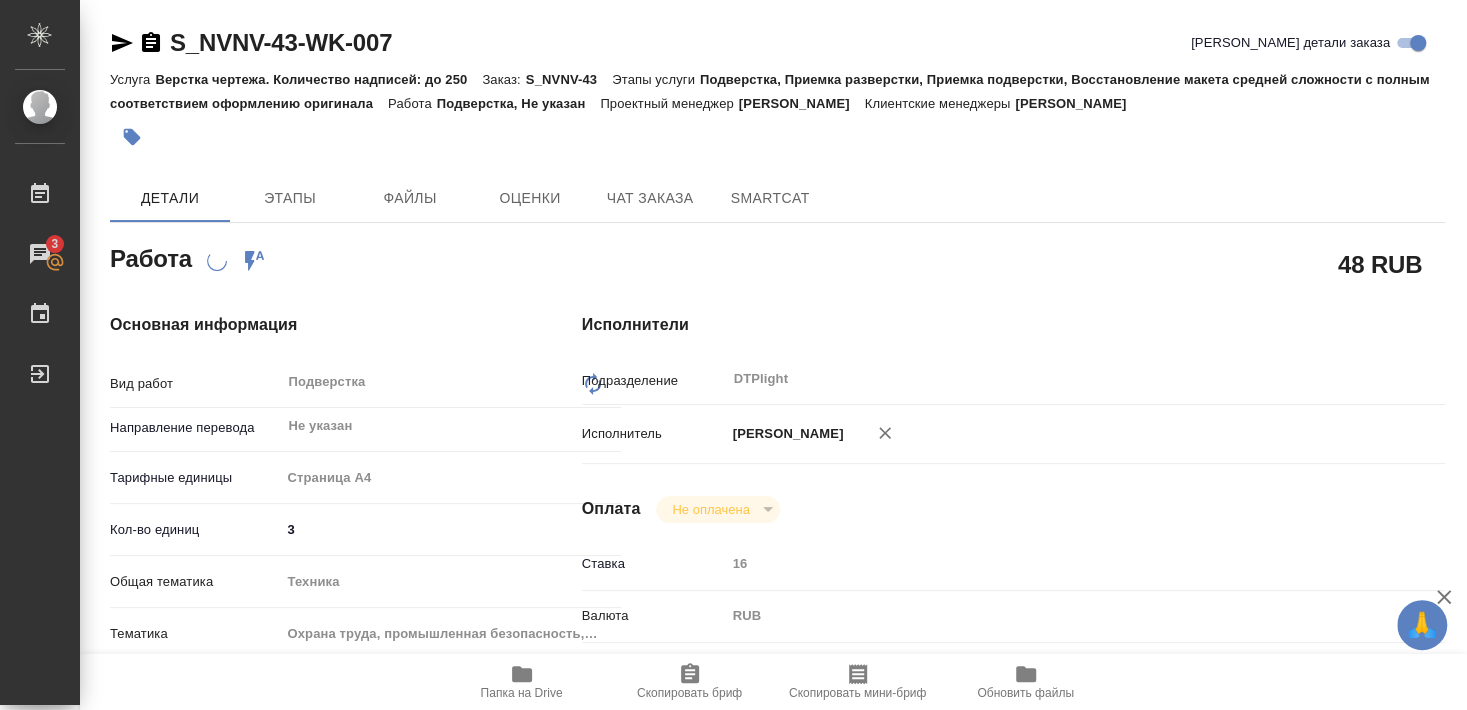 type on "x" 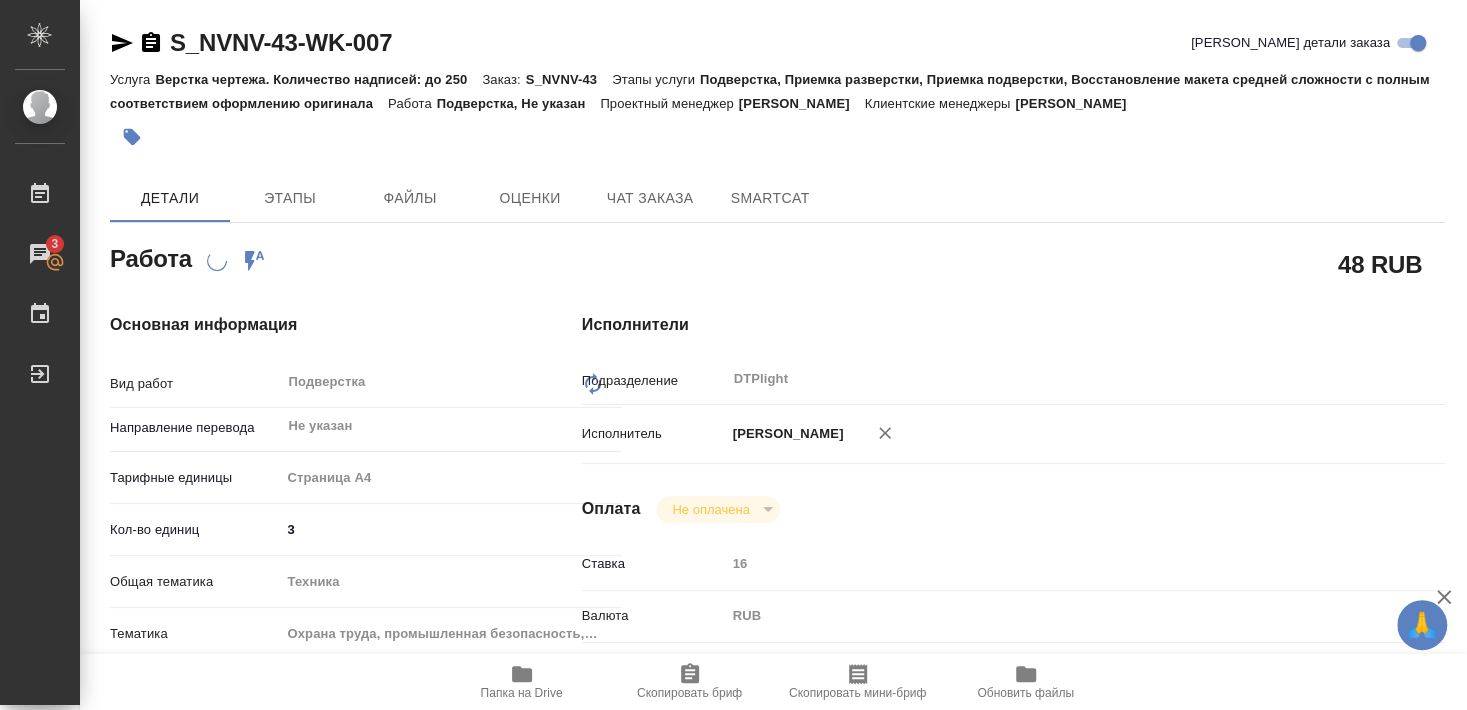 type on "x" 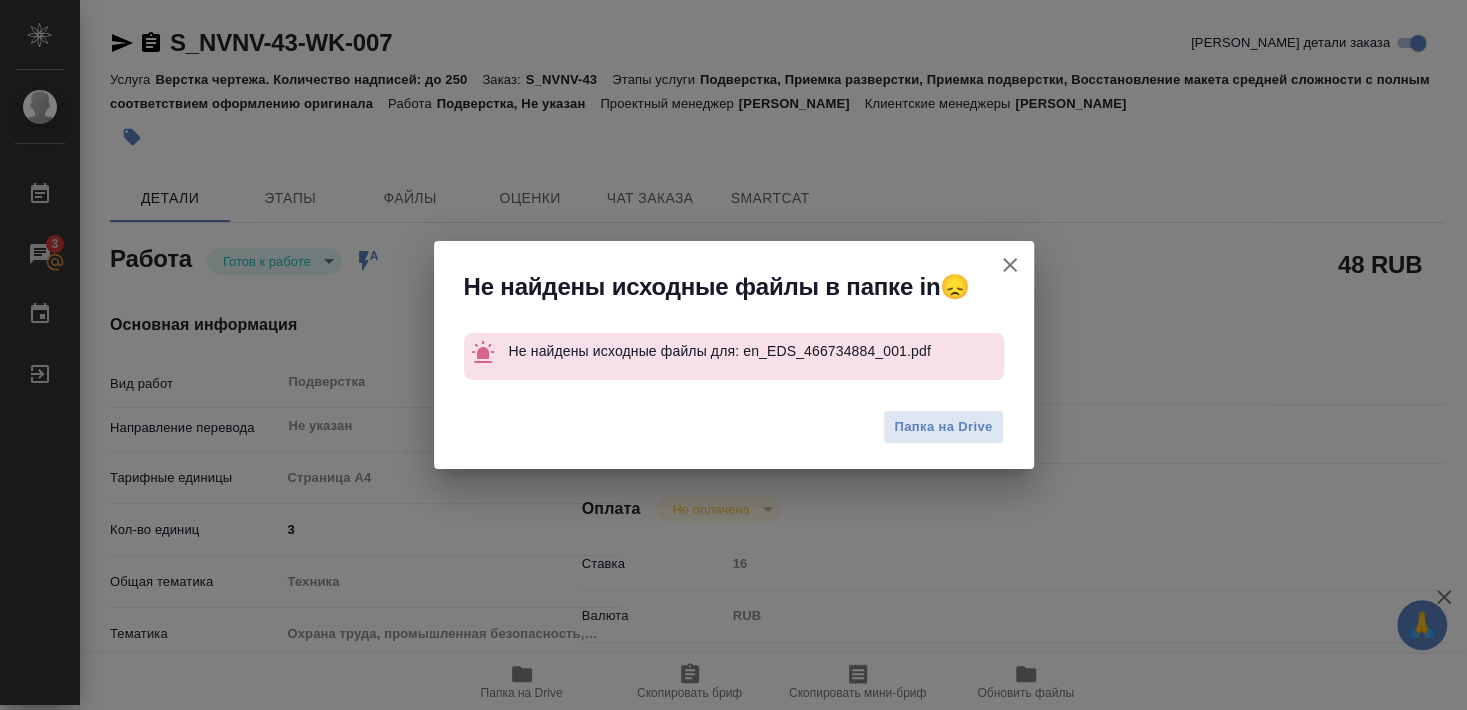 type on "x" 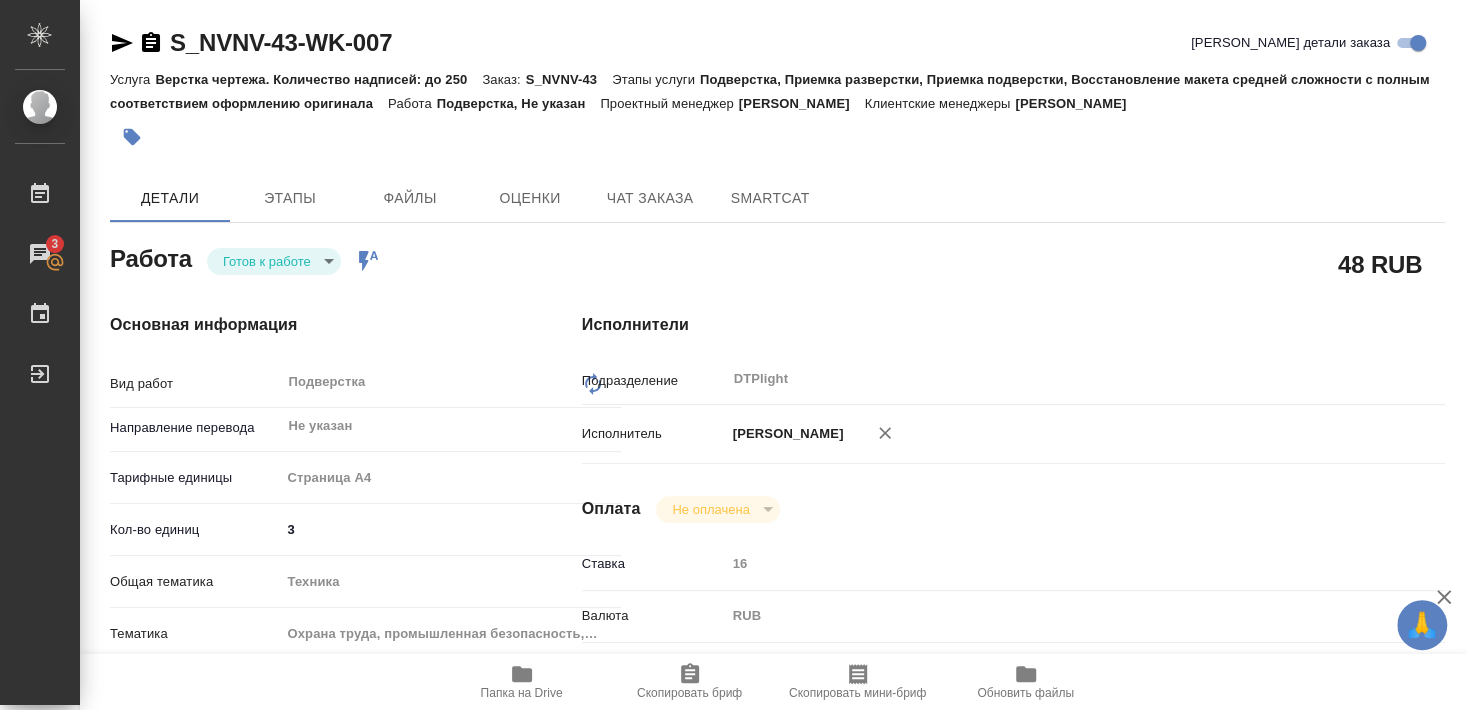 type on "x" 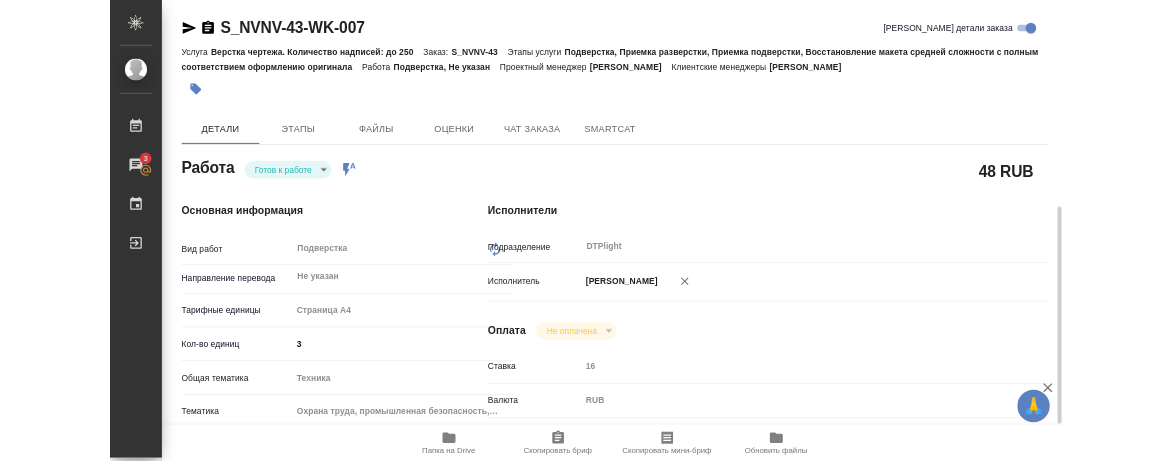scroll, scrollTop: 324, scrollLeft: 0, axis: vertical 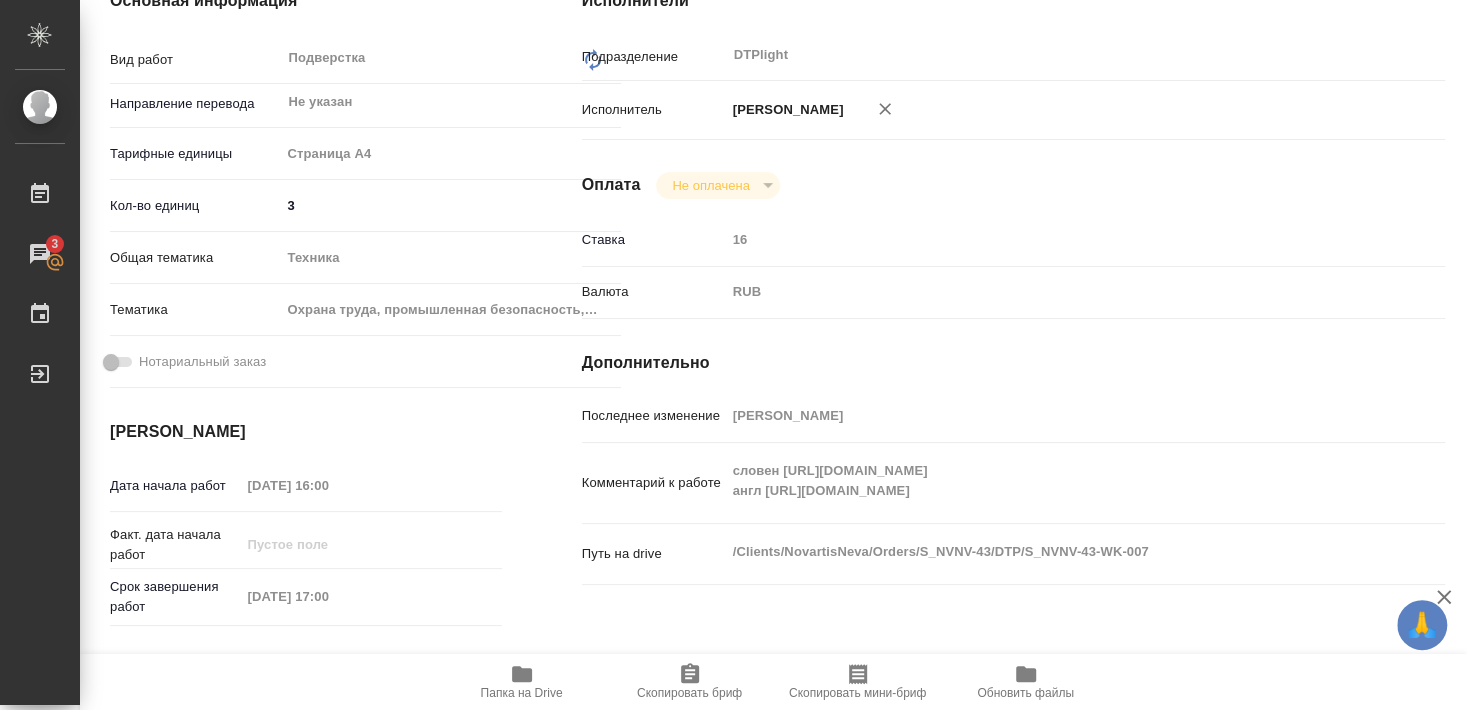 click 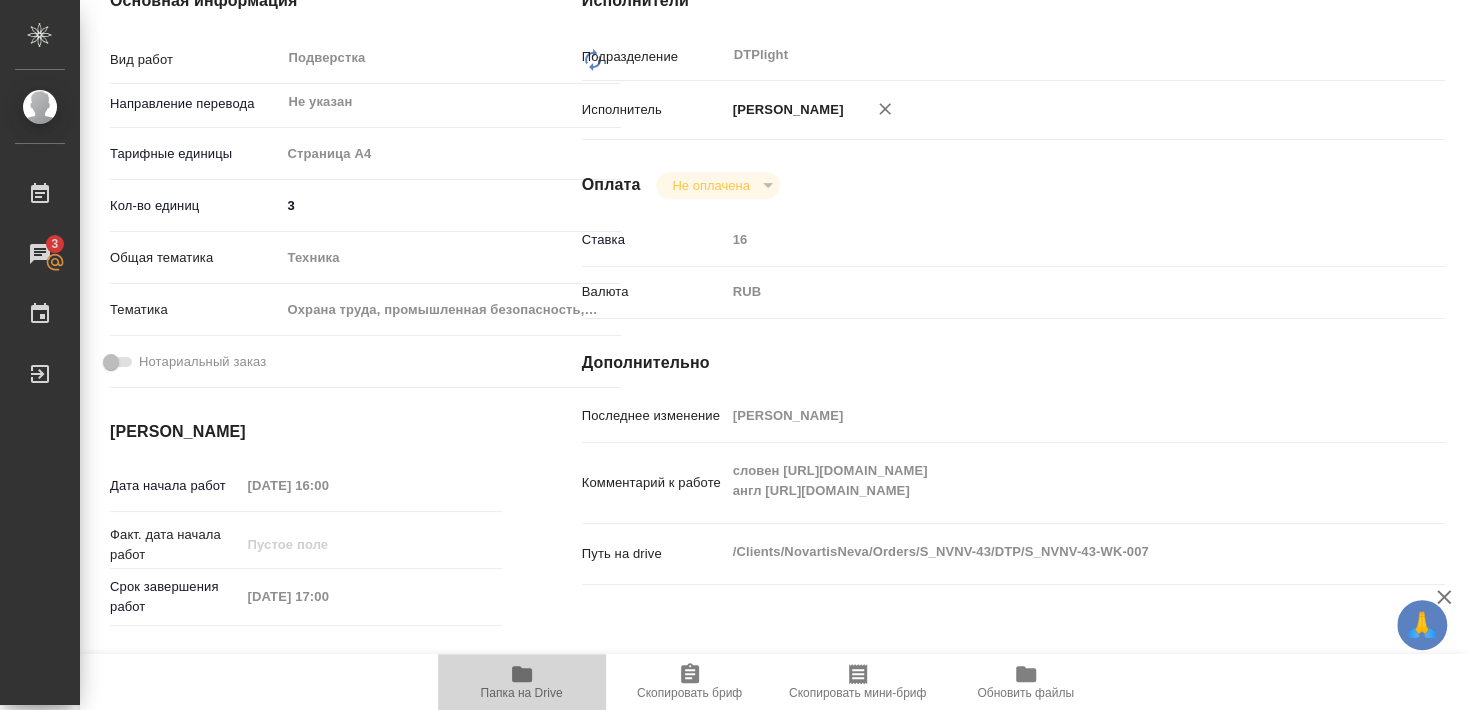 click on "Папка на Drive" at bounding box center [522, 681] 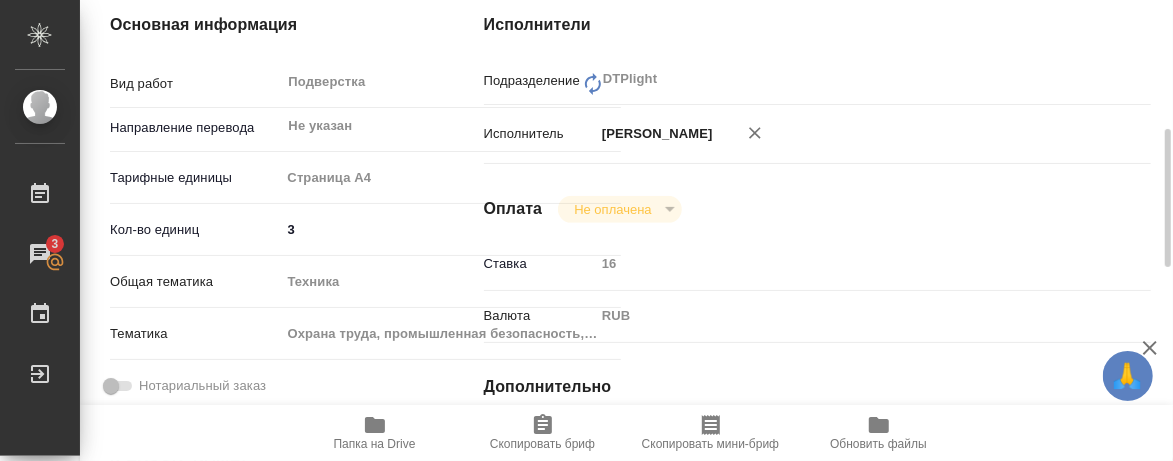type on "x" 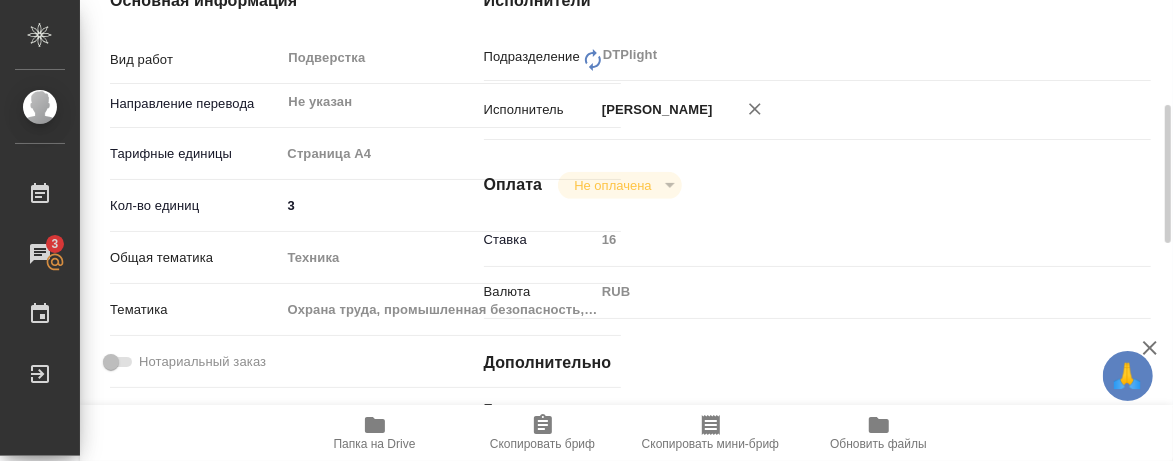 type on "x" 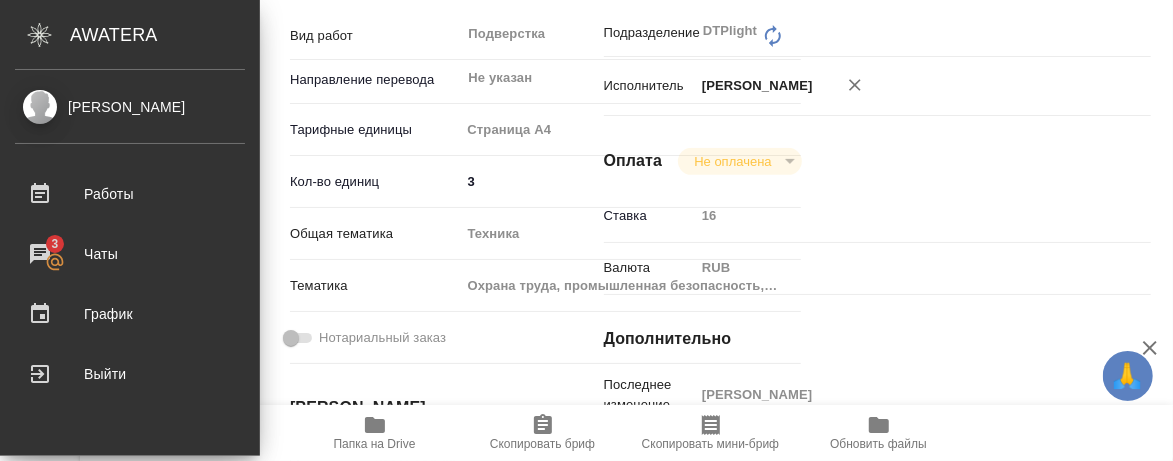 type on "x" 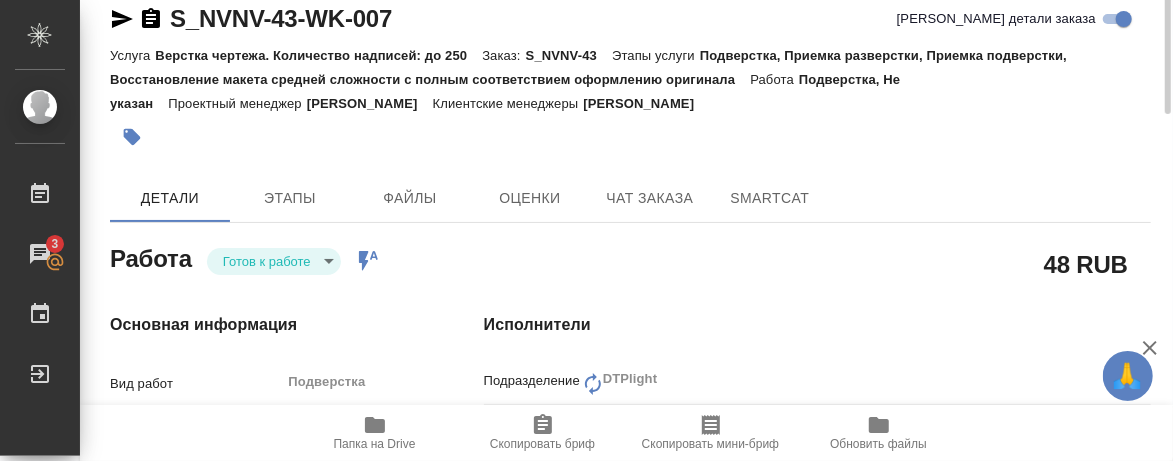 scroll, scrollTop: 0, scrollLeft: 0, axis: both 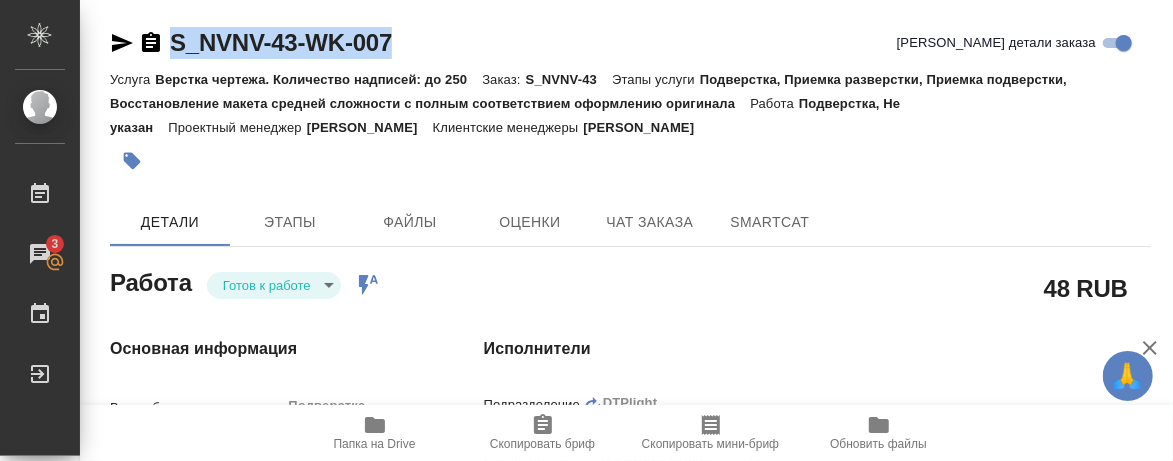 drag, startPoint x: 175, startPoint y: 61, endPoint x: 413, endPoint y: 43, distance: 238.6797 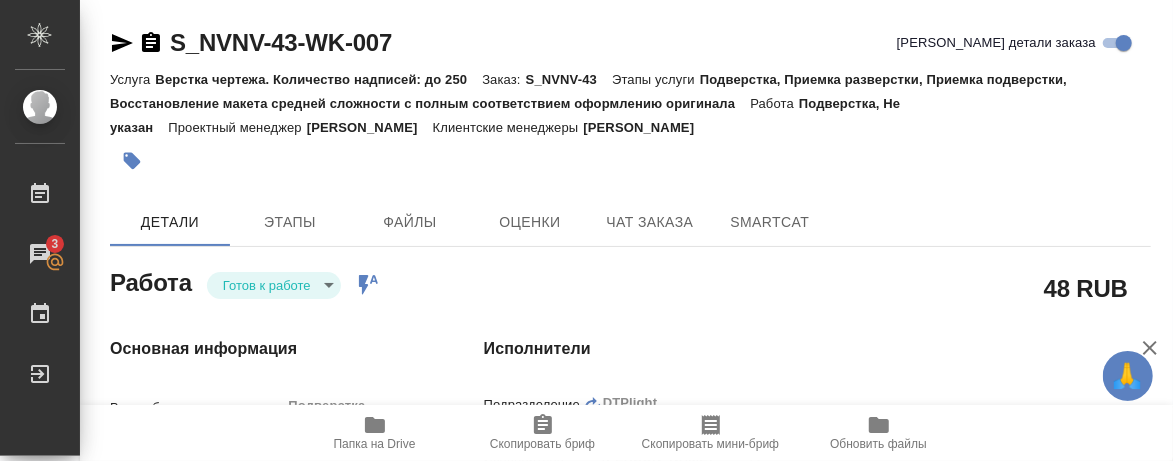 scroll, scrollTop: 0, scrollLeft: 0, axis: both 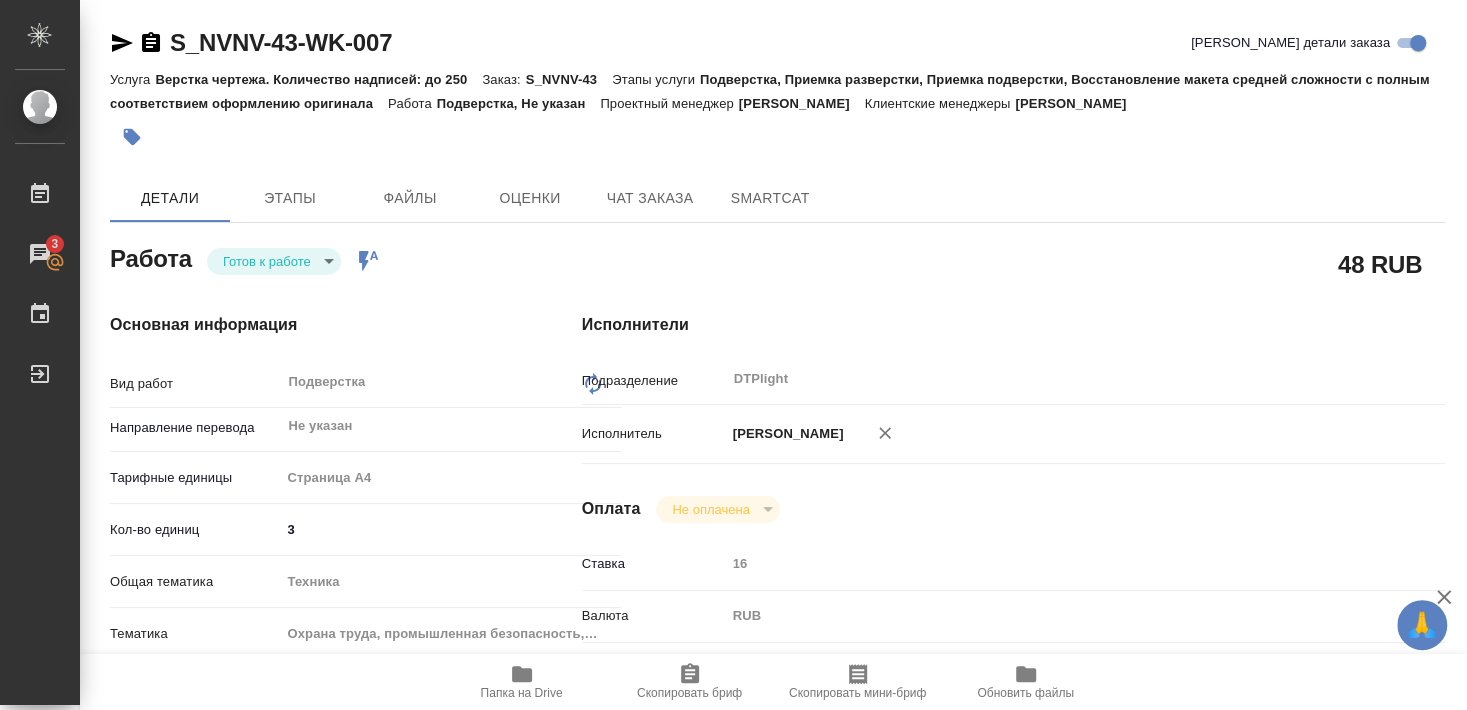 type on "x" 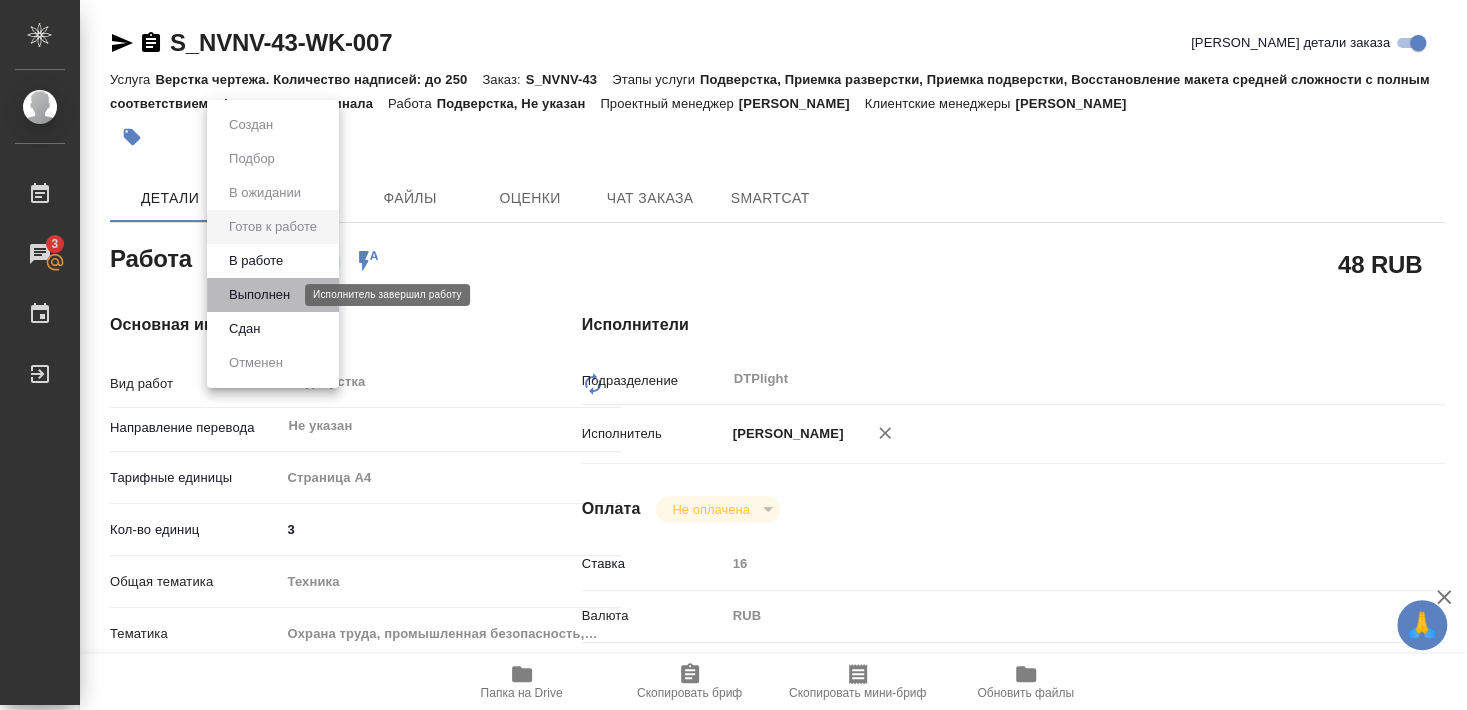 click on "Выполнен" at bounding box center [259, 295] 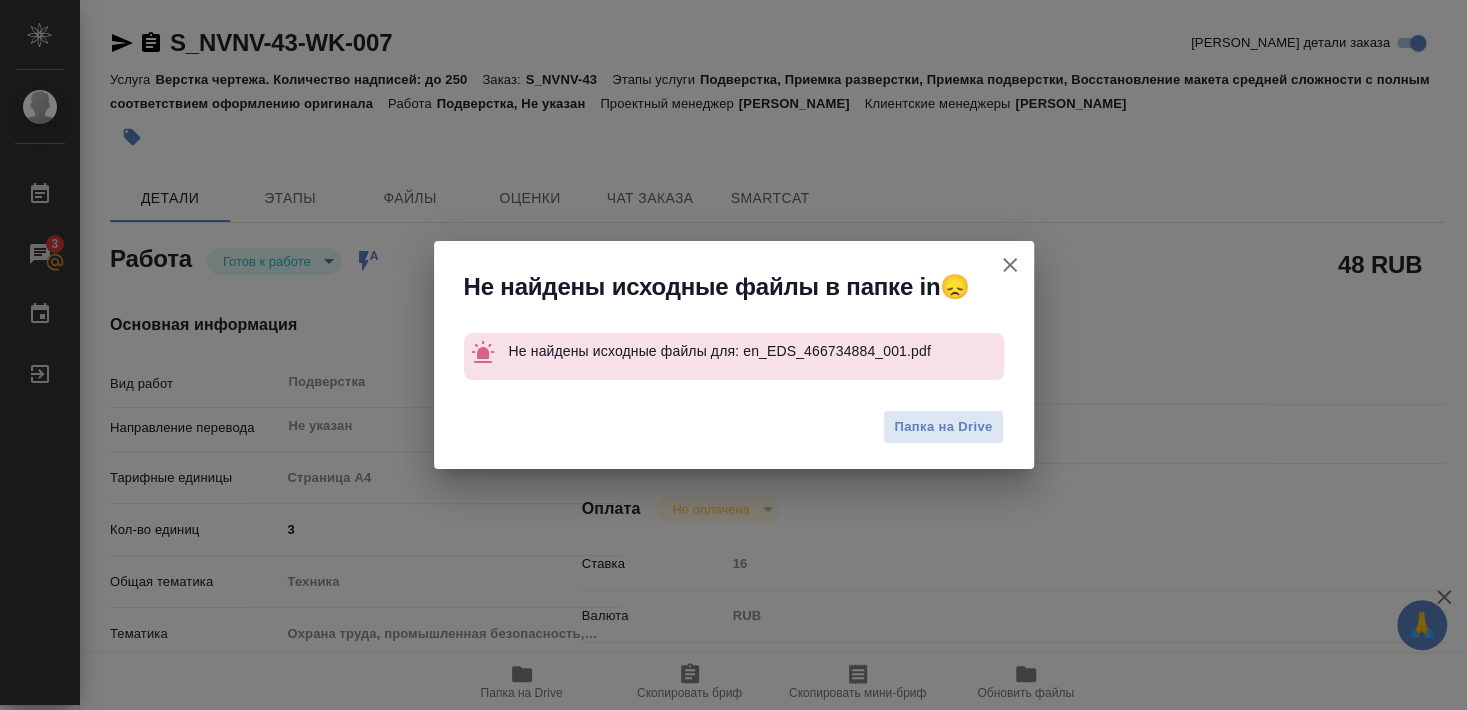 type on "x" 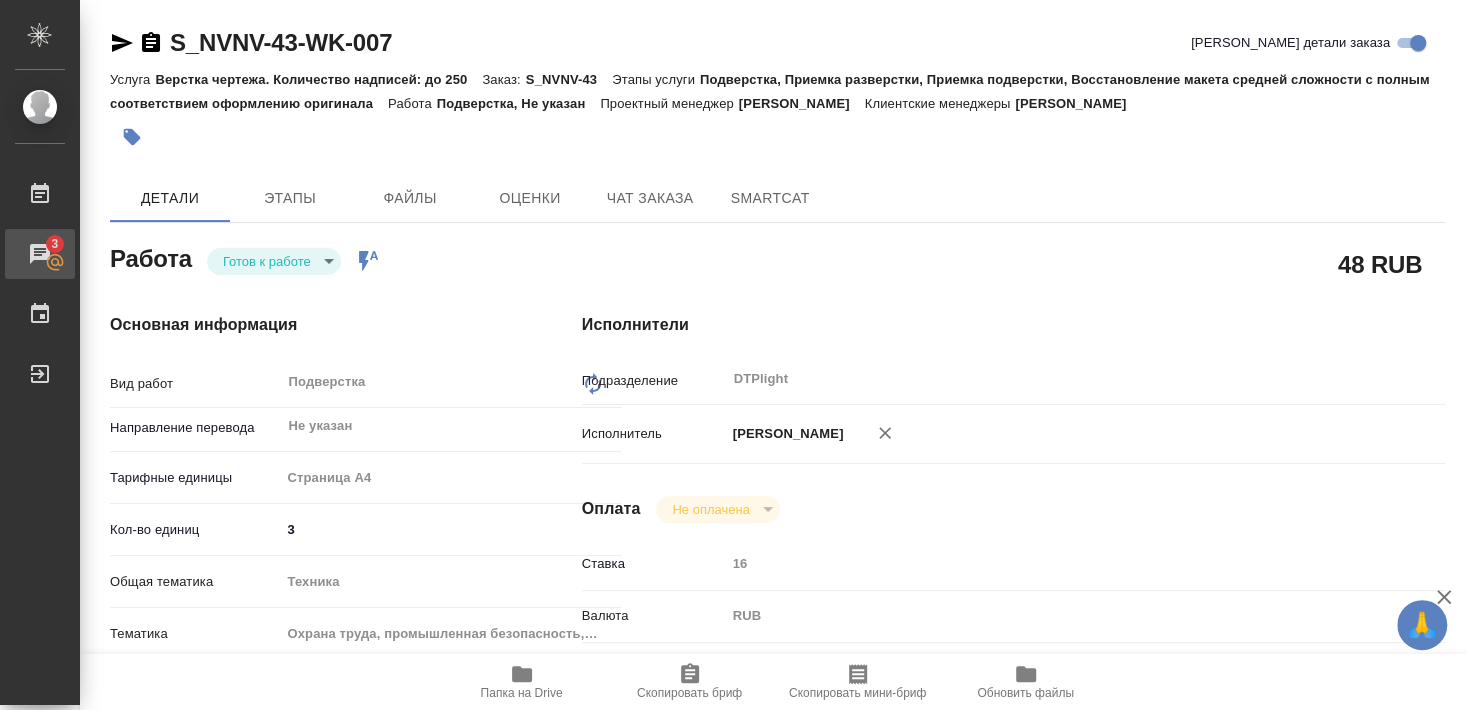 type on "x" 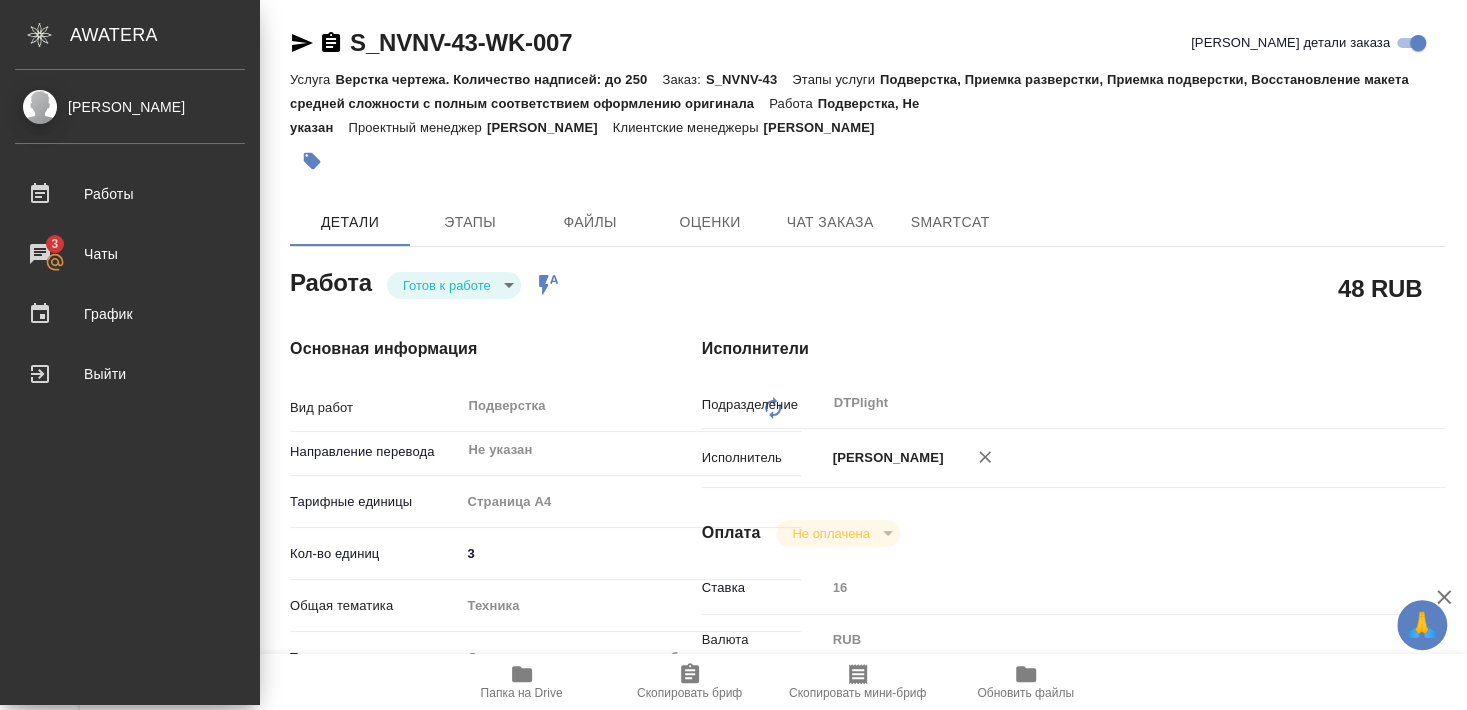 type on "x" 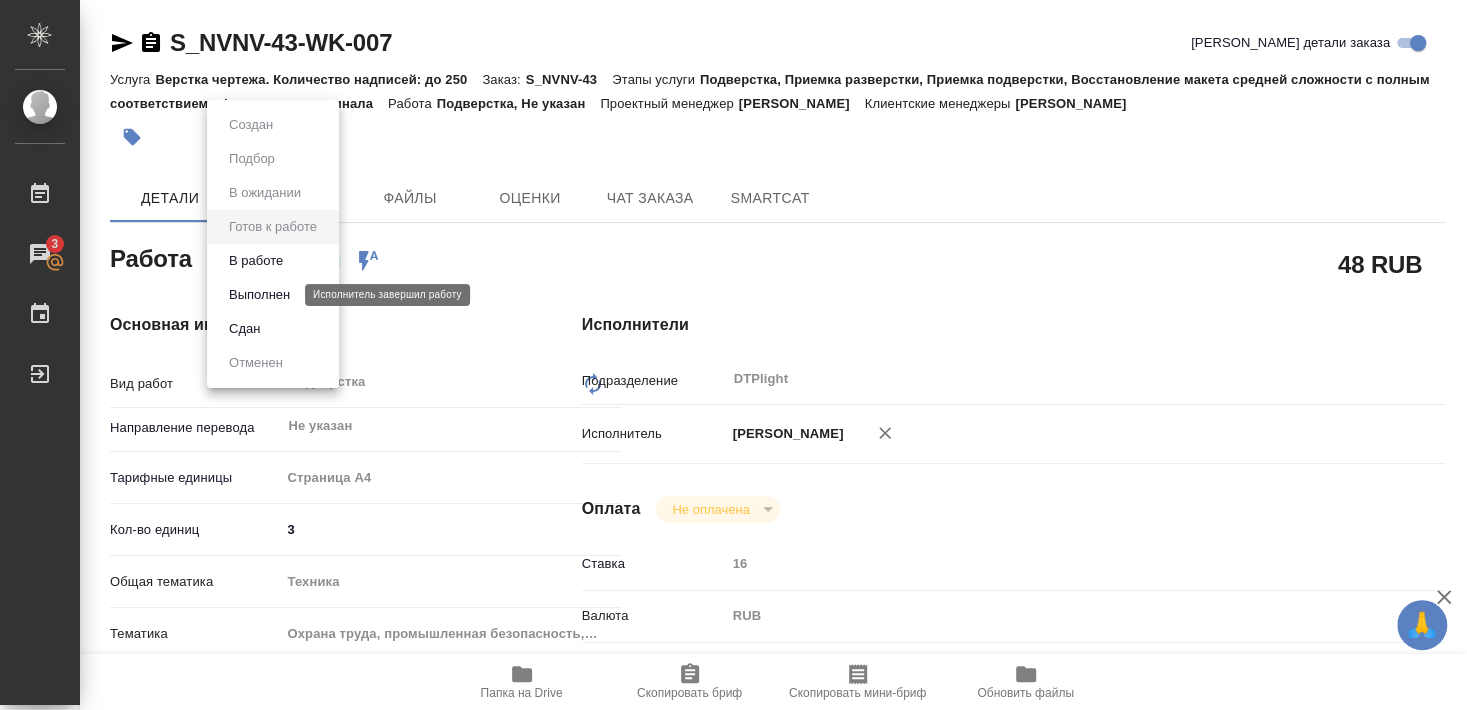 click on "Выполнен" at bounding box center (259, 295) 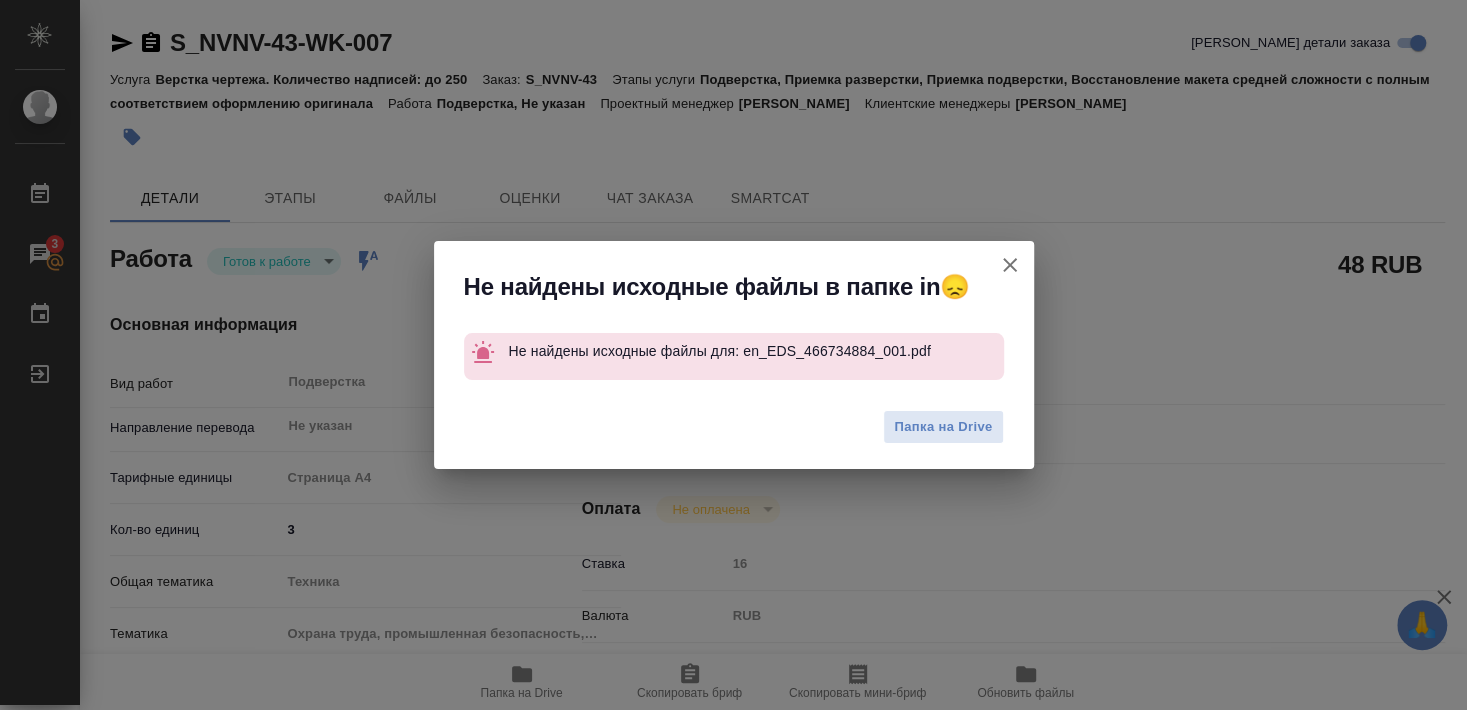 type on "x" 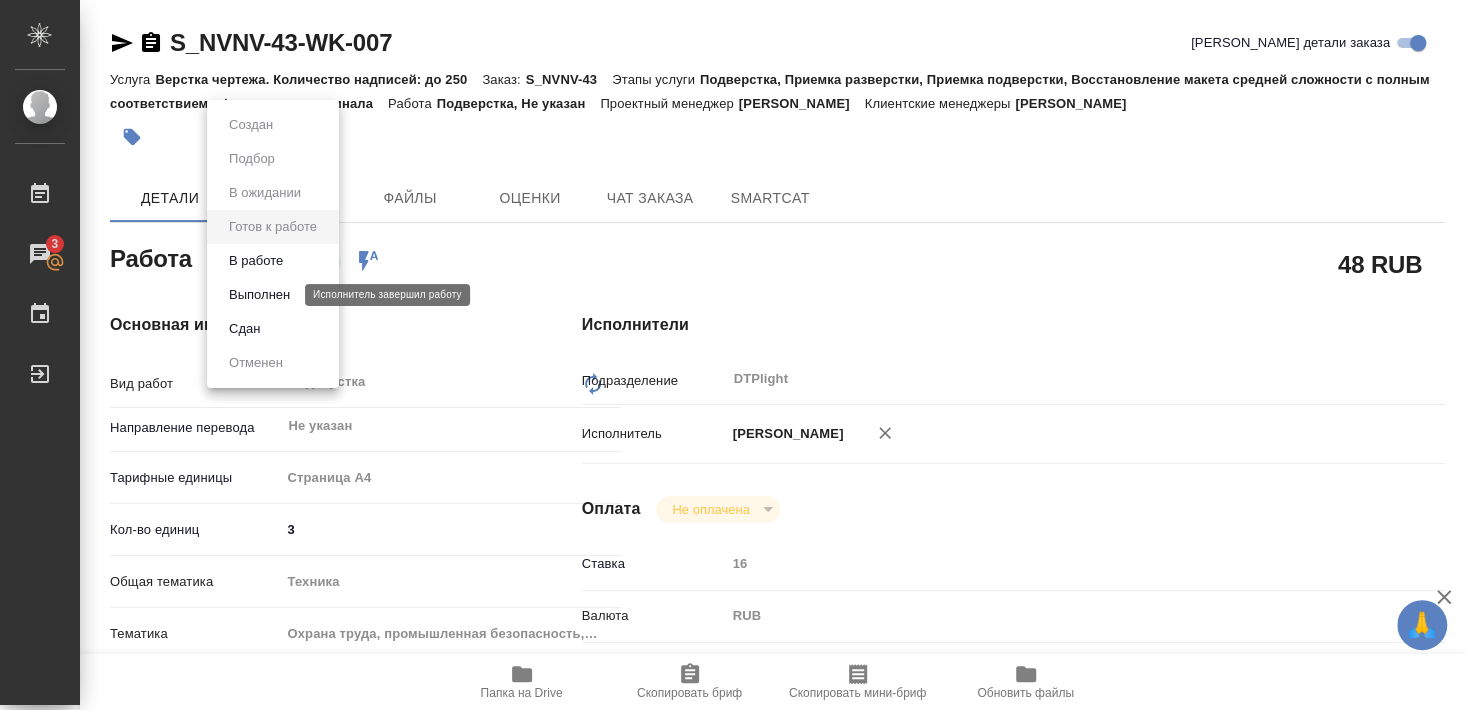 click on "Выполнен" at bounding box center (259, 295) 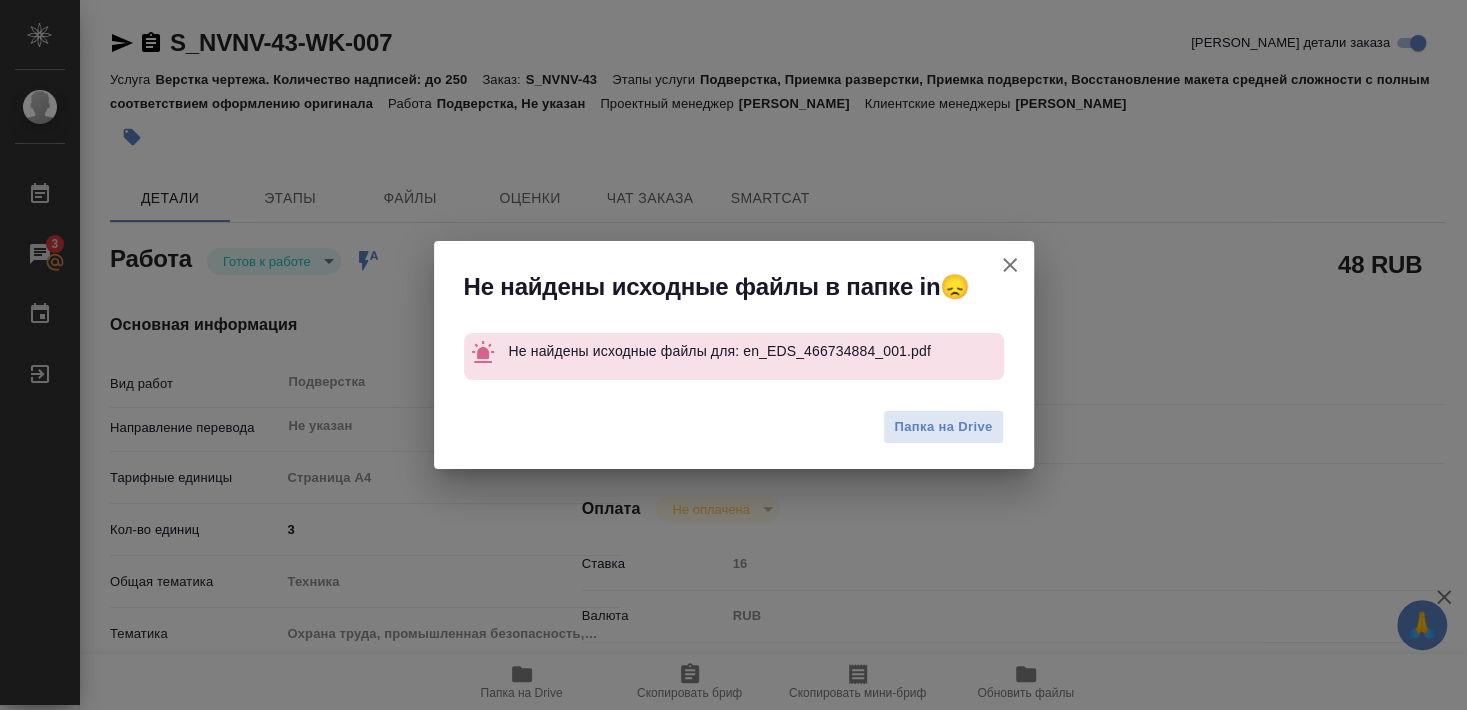 type on "x" 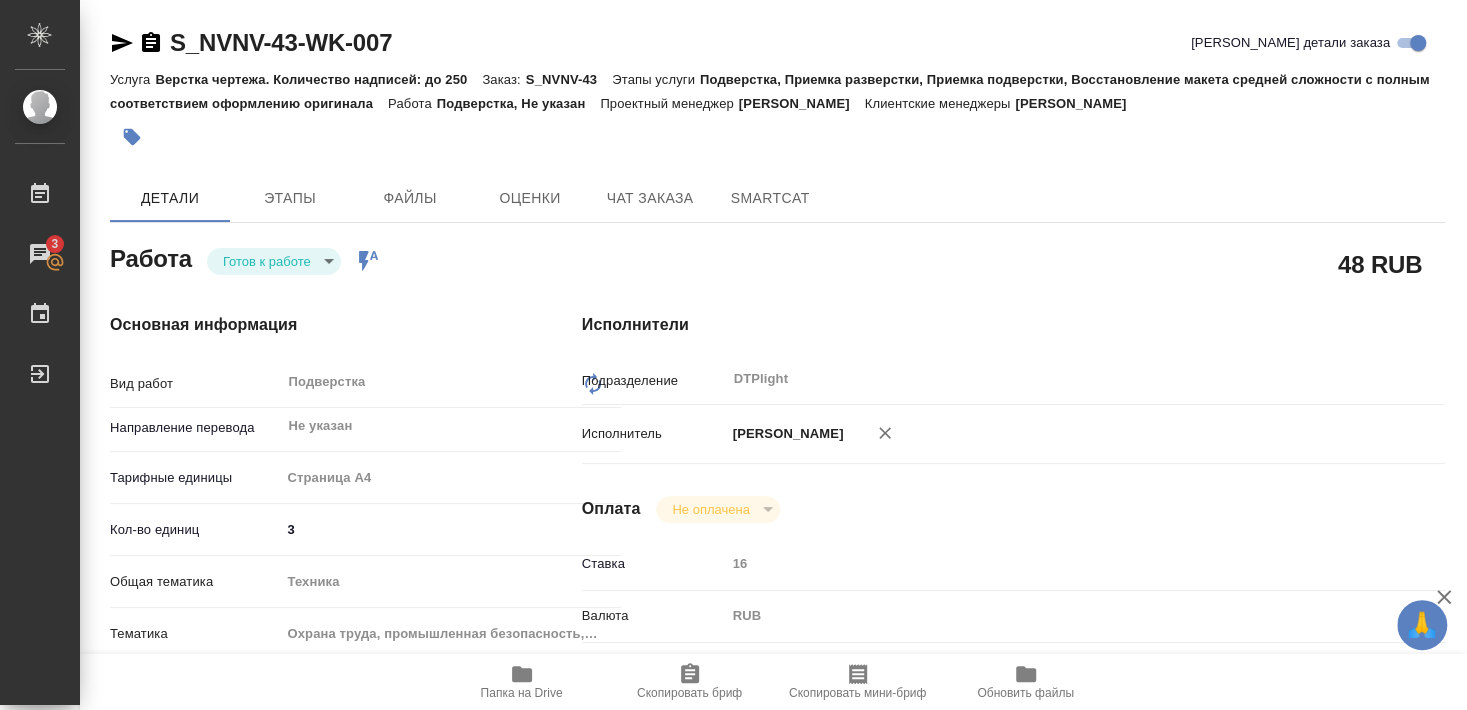 type on "x" 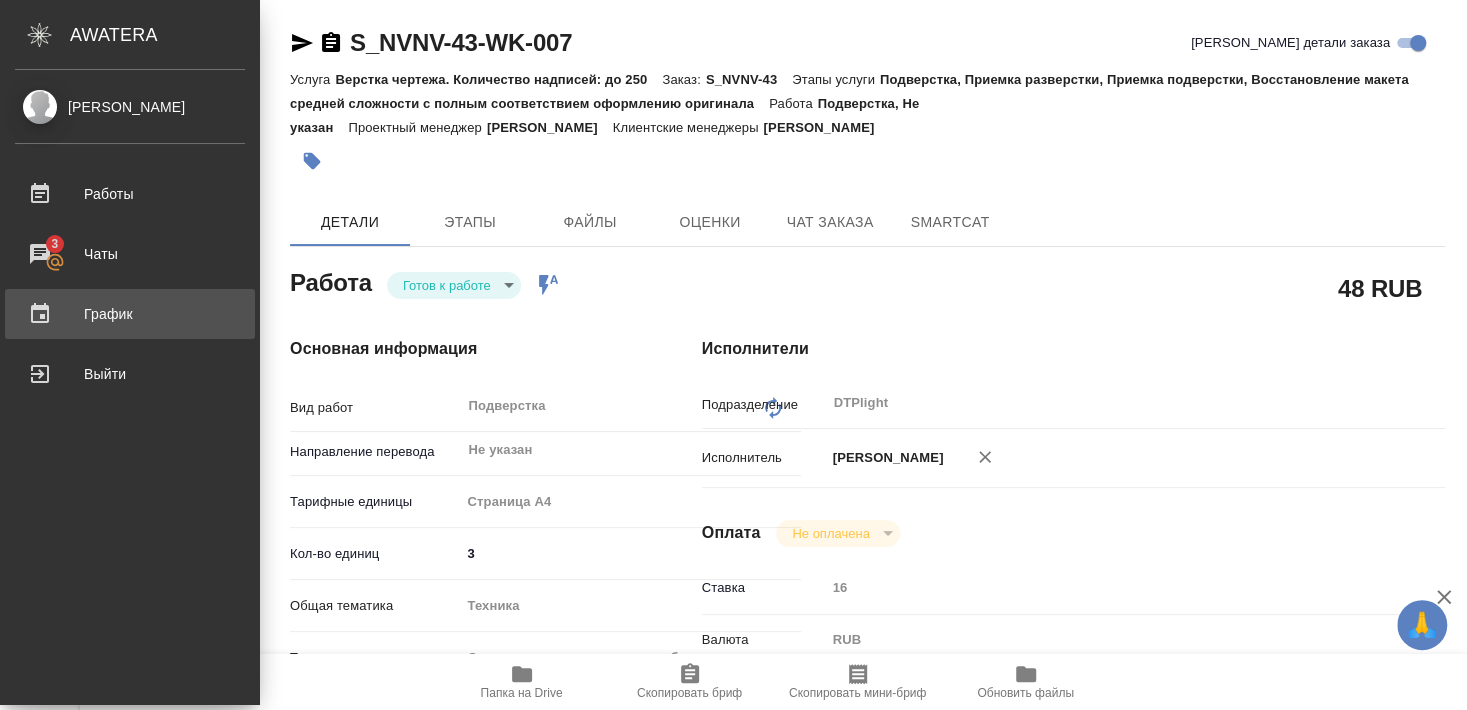 type on "x" 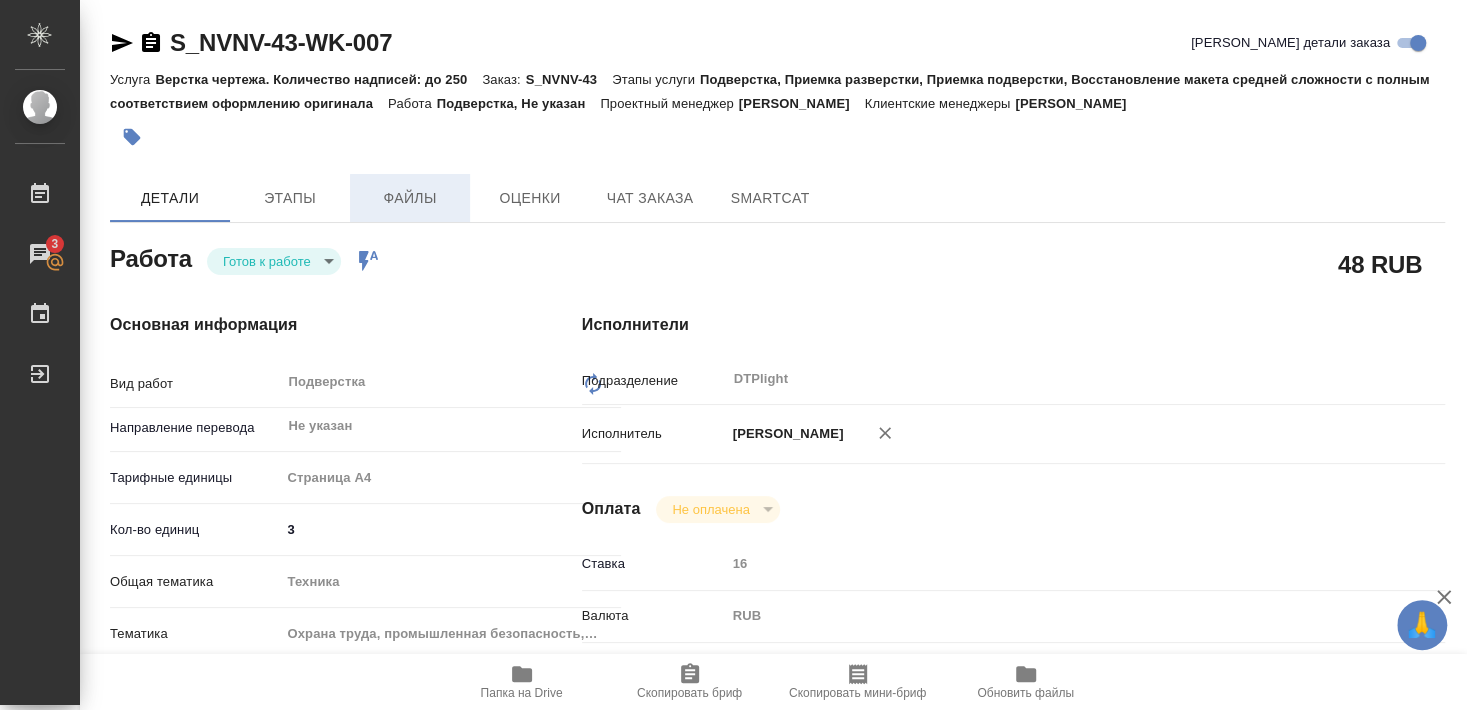type on "x" 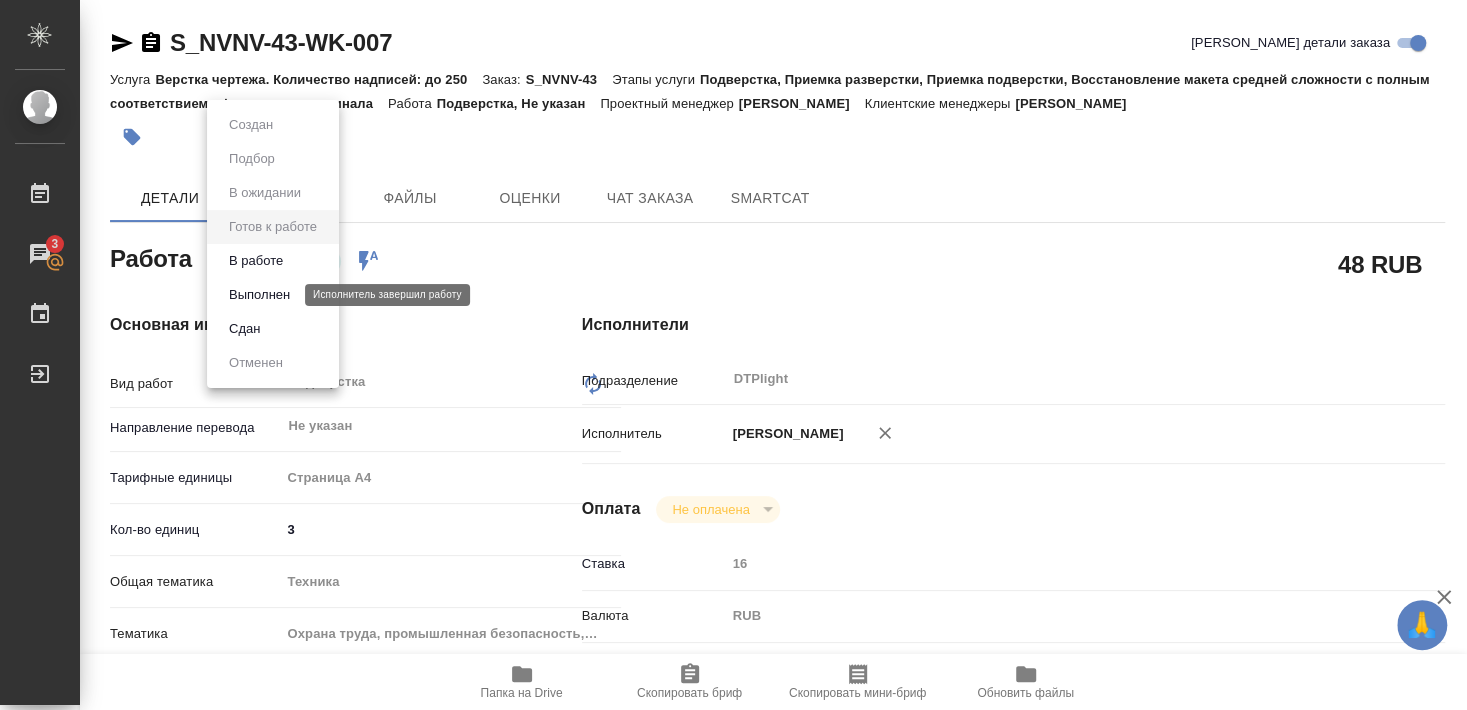 click on "Выполнен" at bounding box center [259, 295] 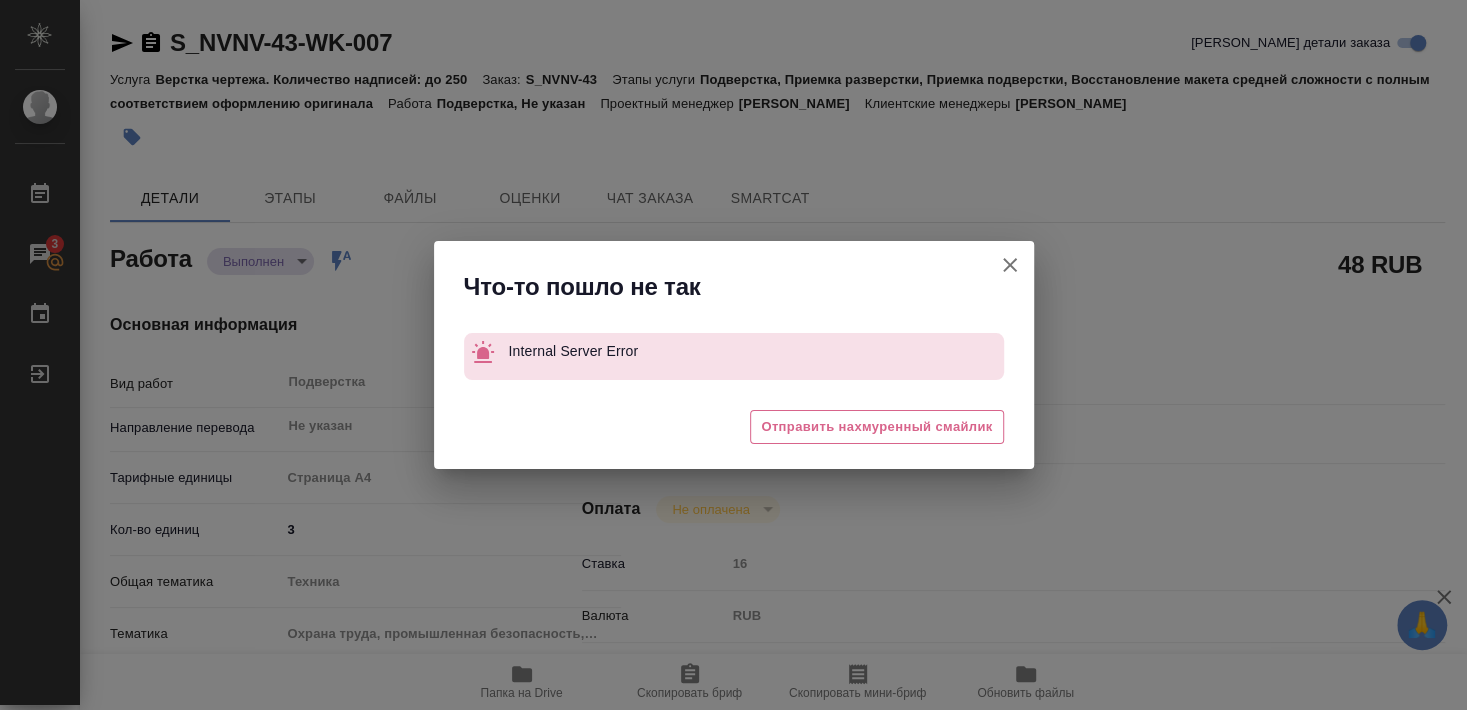 type on "x" 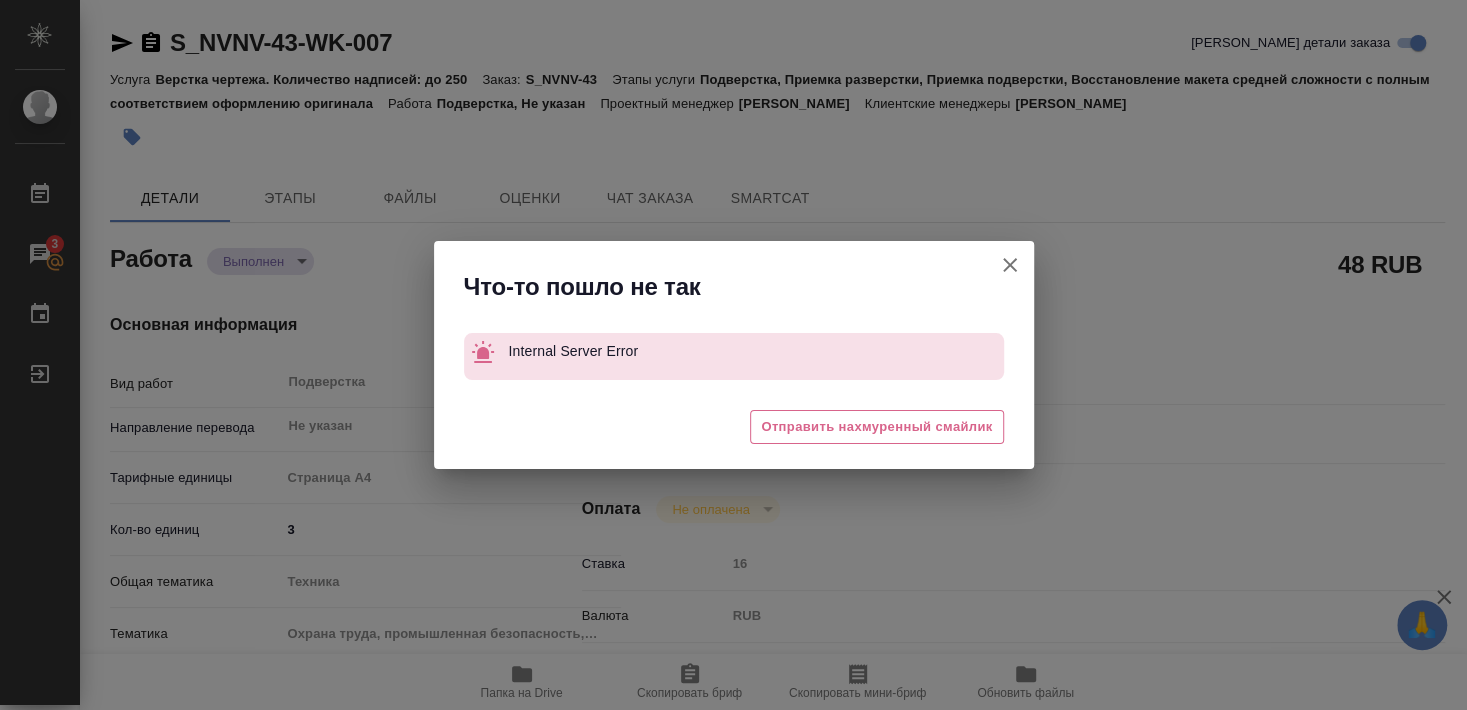 type on "x" 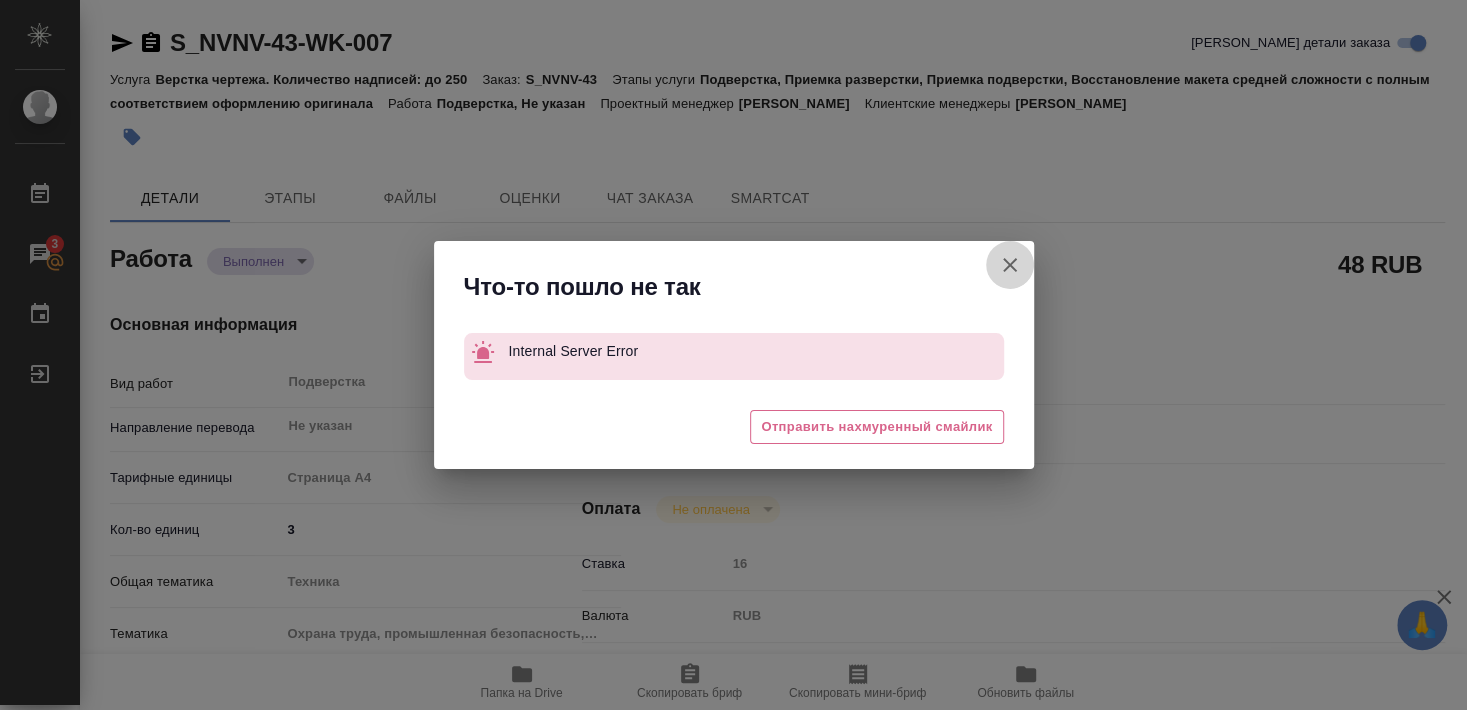 click 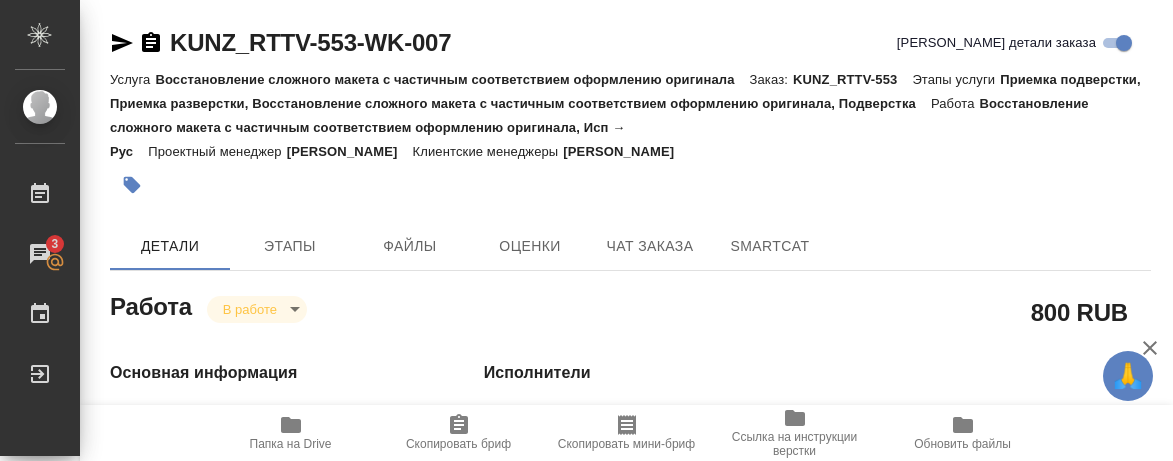 scroll, scrollTop: 0, scrollLeft: 0, axis: both 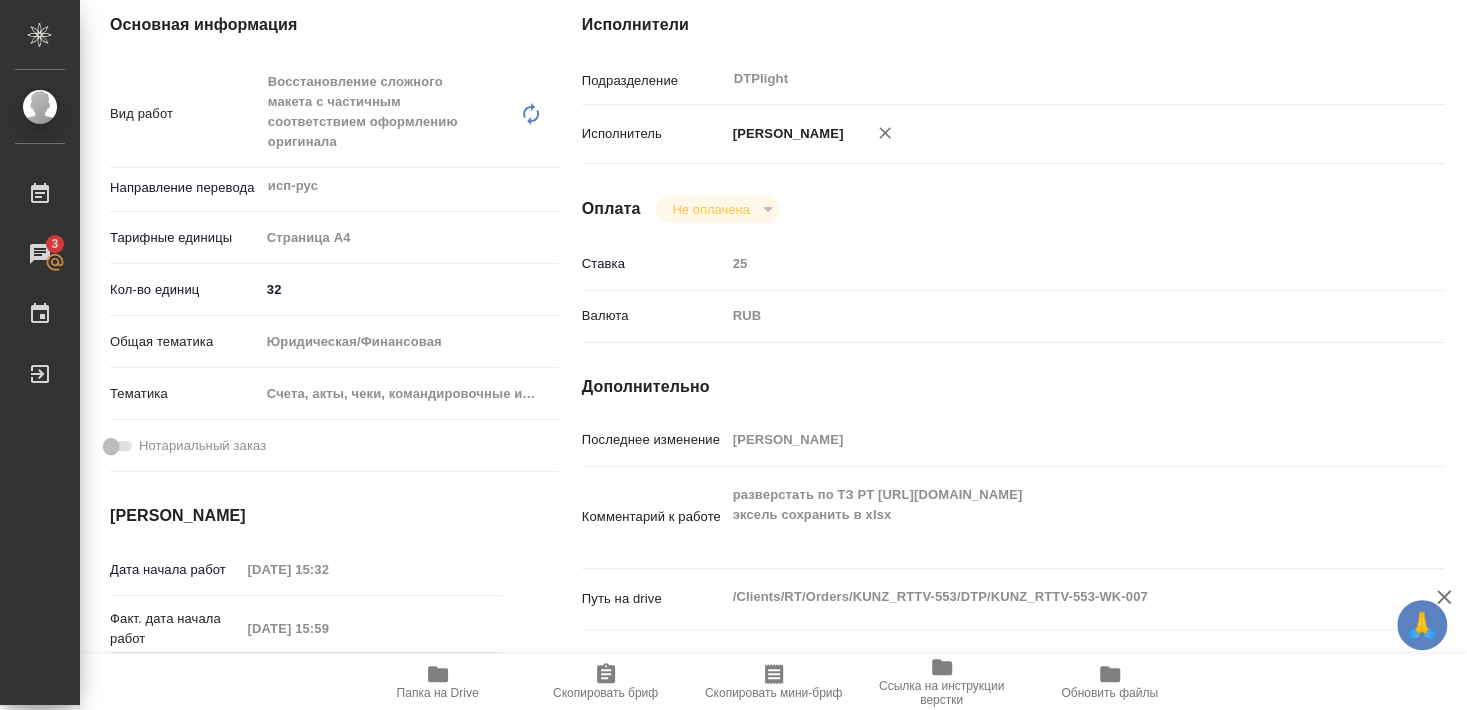 click on "Папка на Drive" at bounding box center (438, 693) 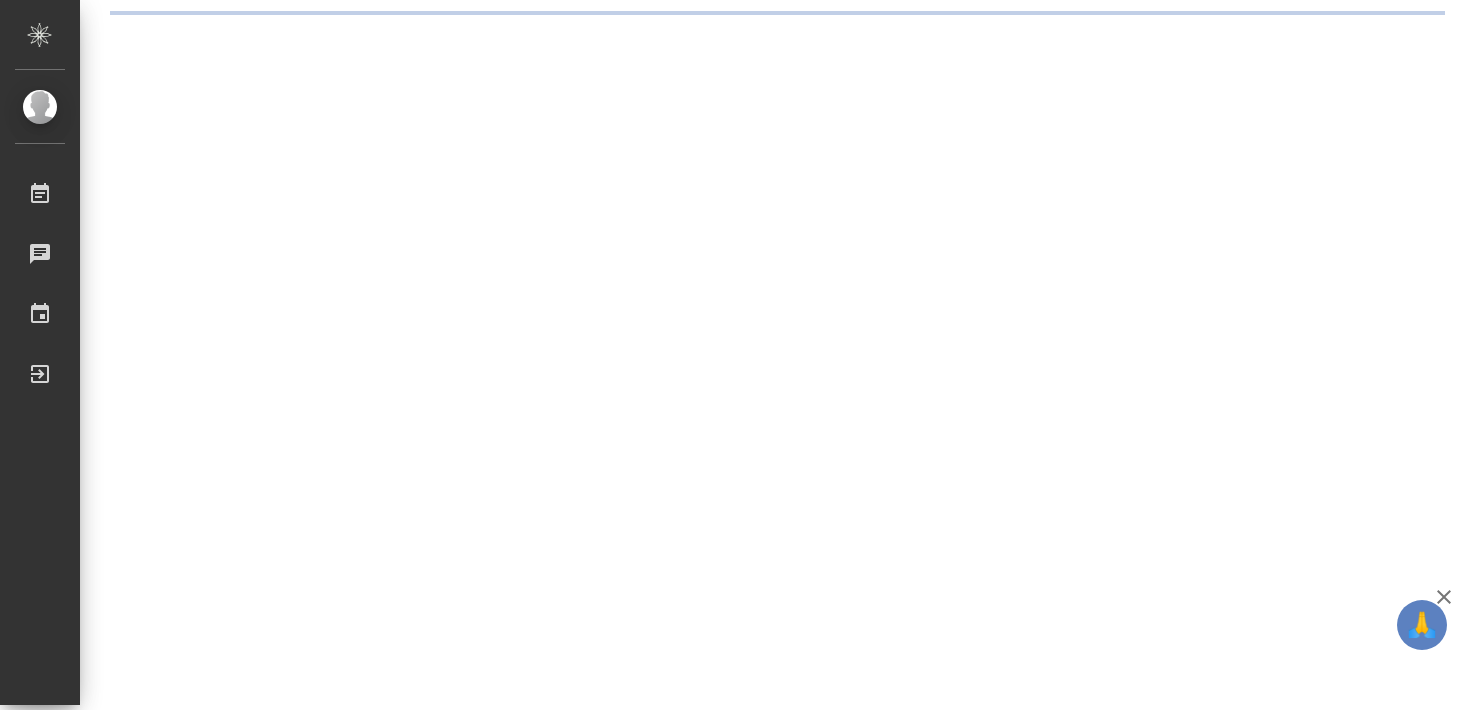scroll, scrollTop: 0, scrollLeft: 0, axis: both 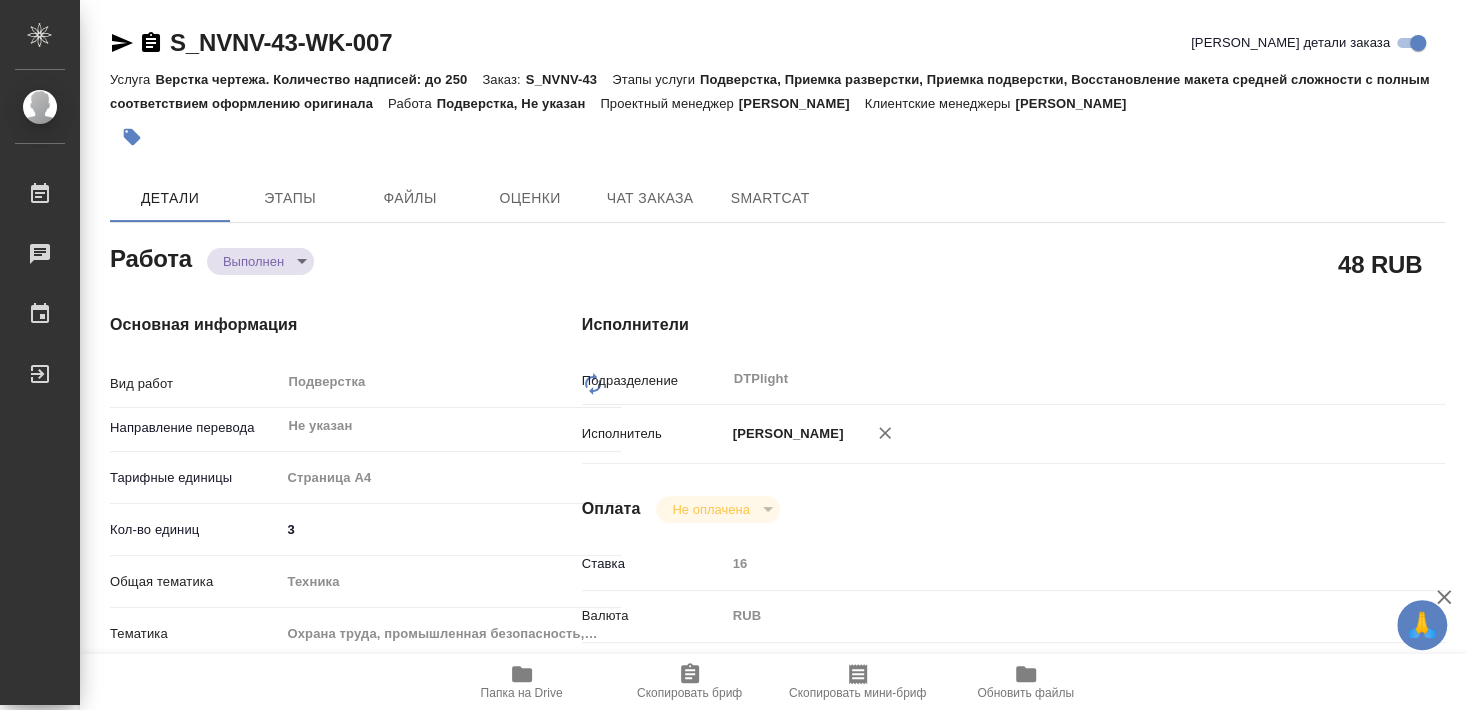 type on "x" 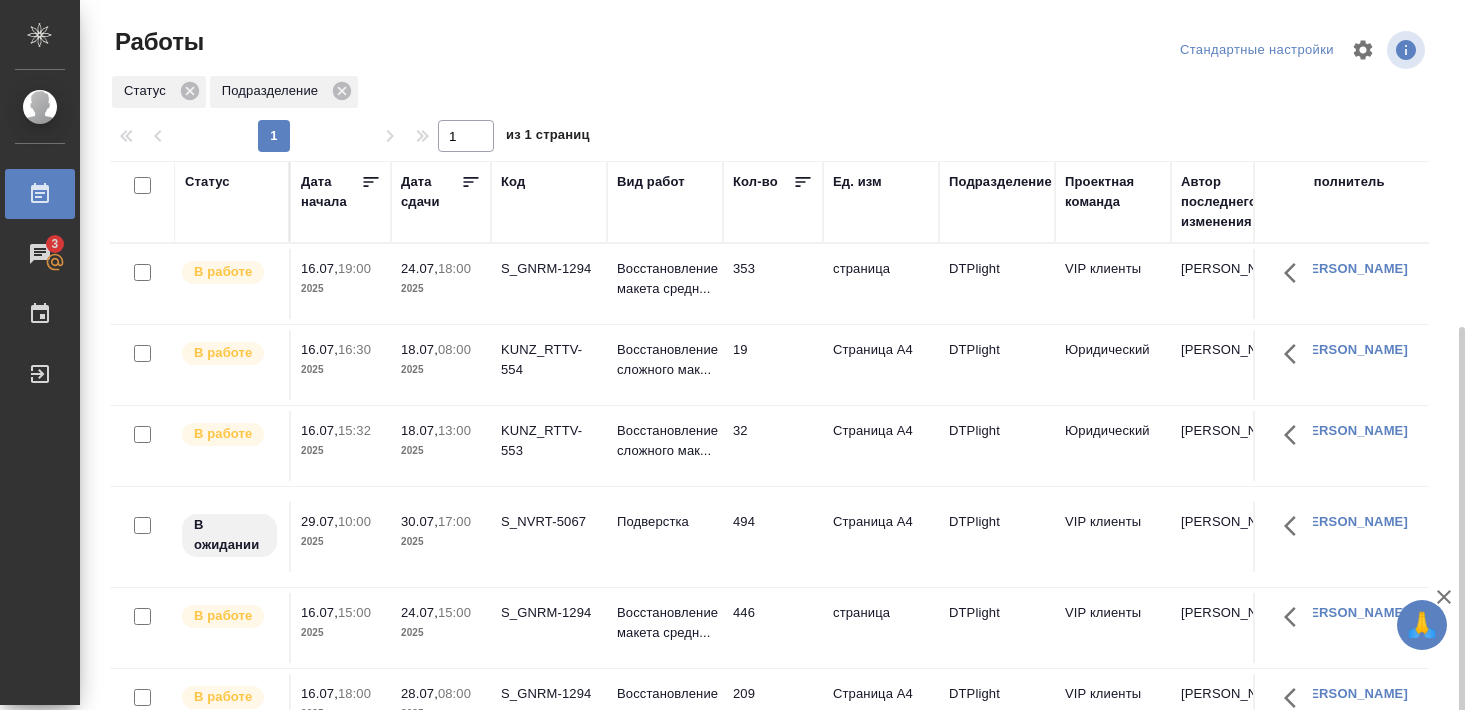 scroll, scrollTop: 0, scrollLeft: 0, axis: both 